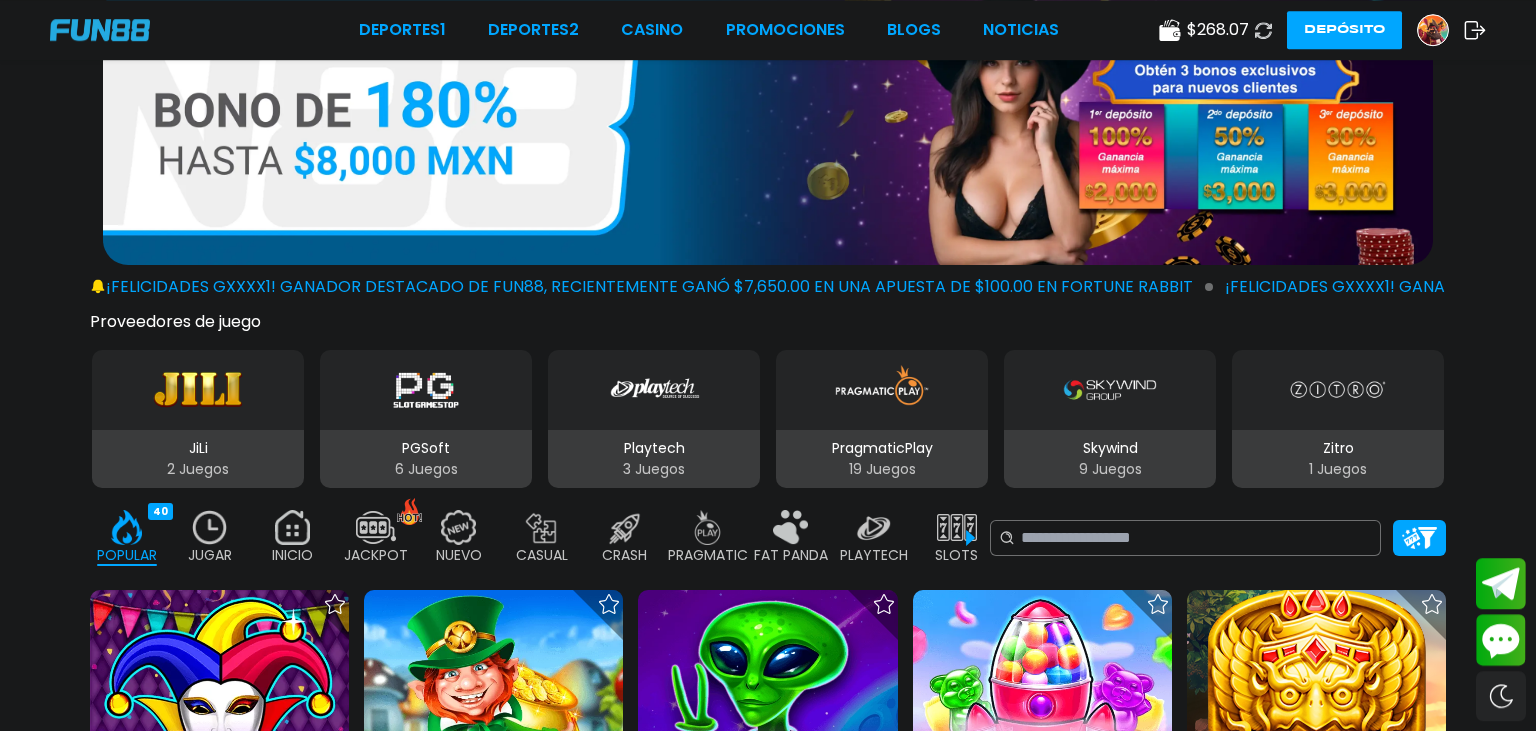 scroll, scrollTop: 211, scrollLeft: 0, axis: vertical 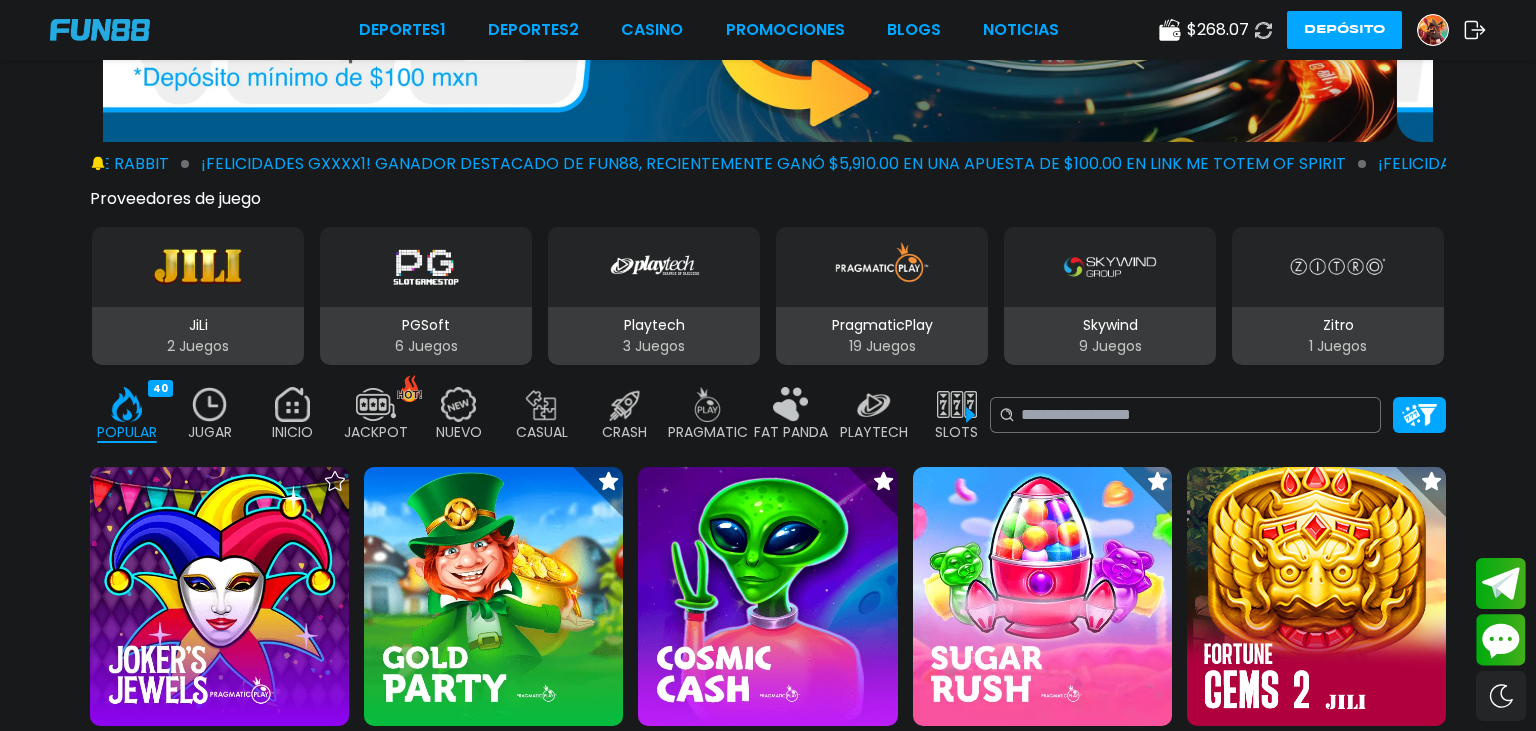 click on "Proveedores de juego" at bounding box center [175, 198] 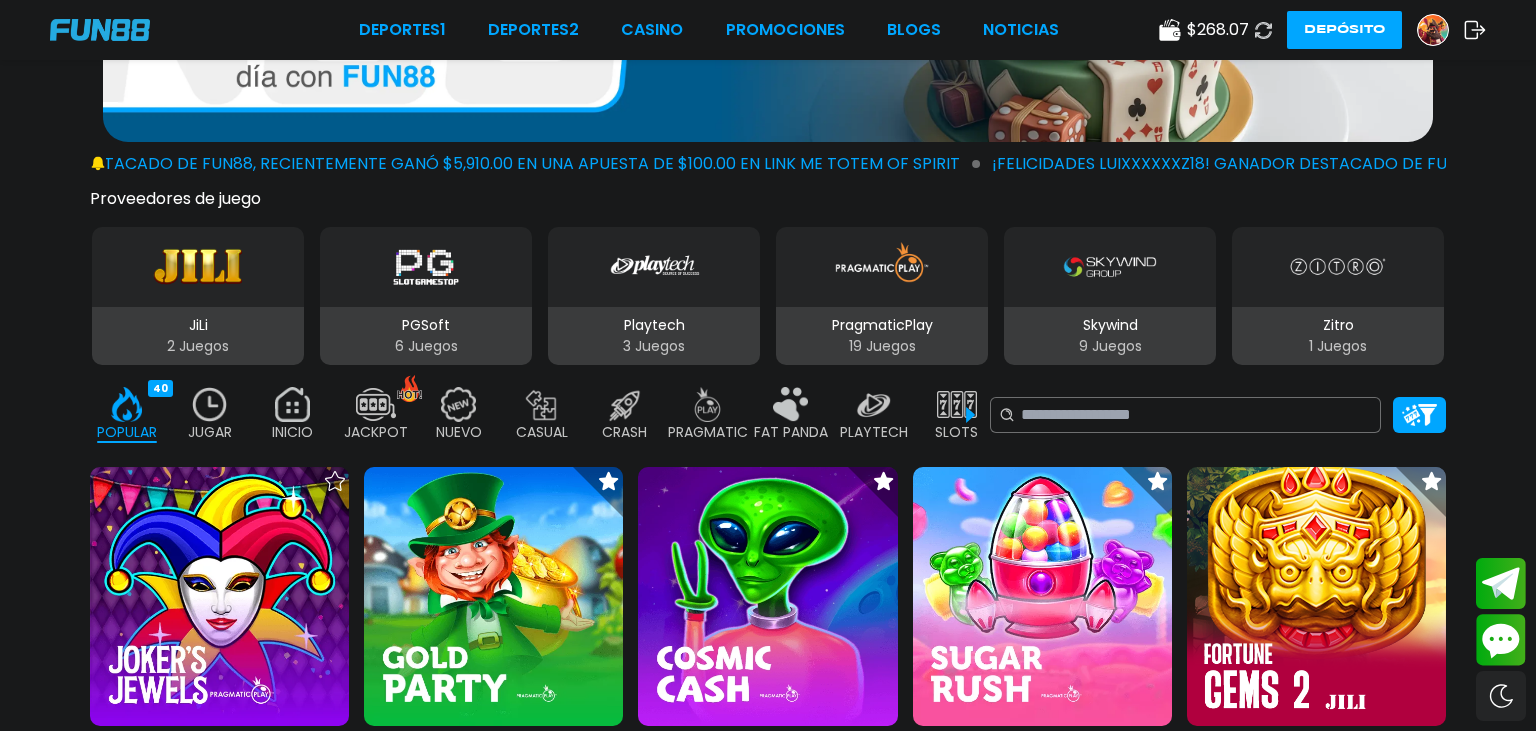 click at bounding box center (198, 267) 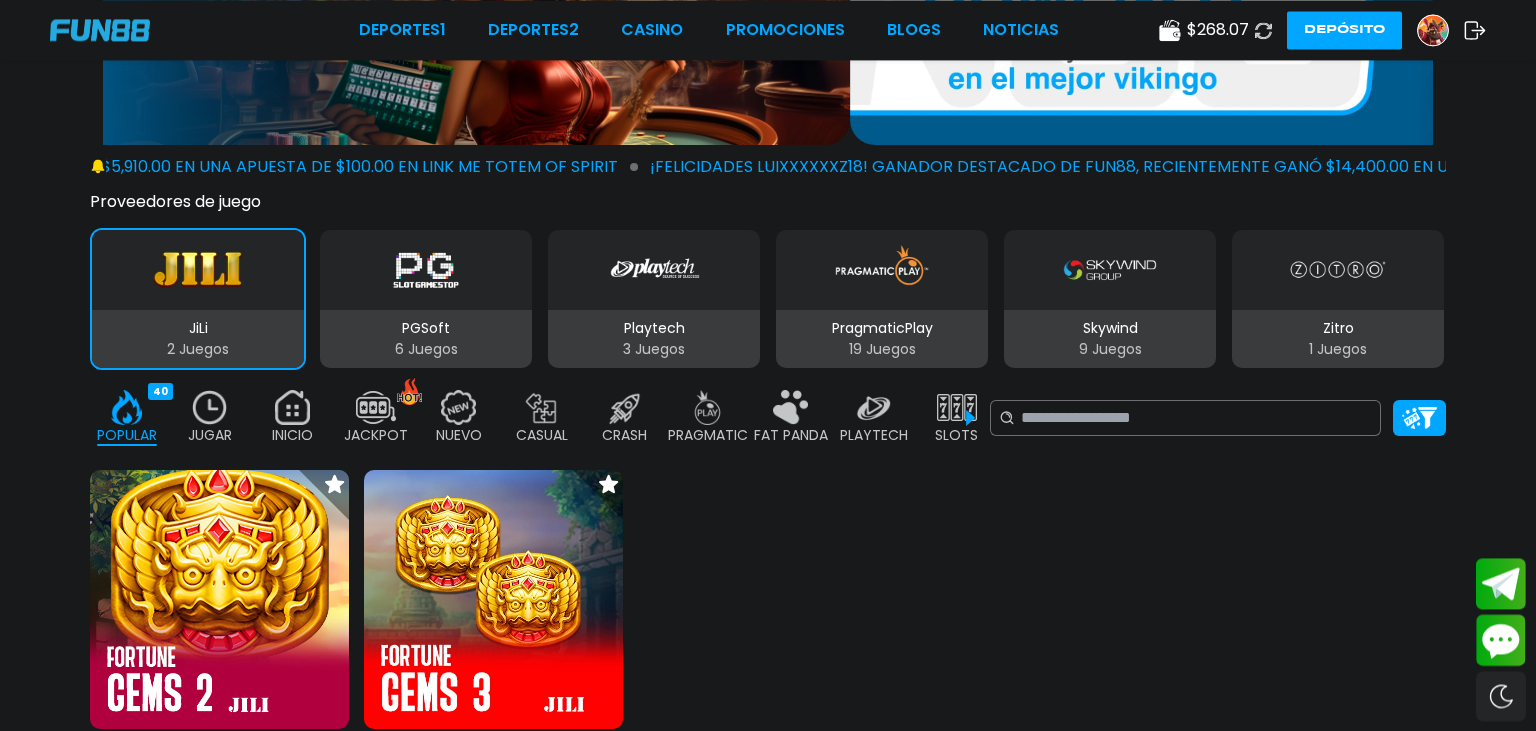 scroll, scrollTop: 211, scrollLeft: 0, axis: vertical 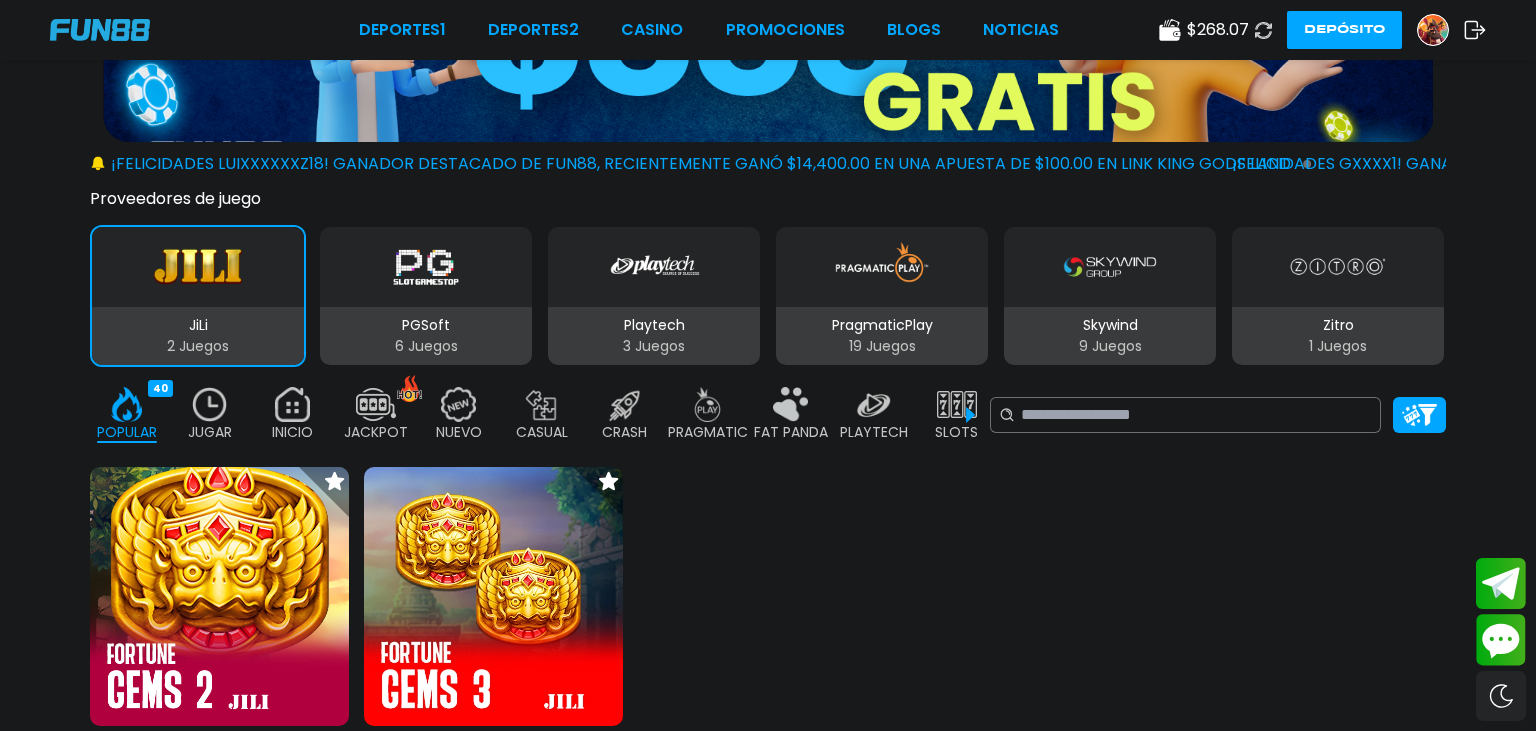 click on "Proveedores de juego" at bounding box center [175, 198] 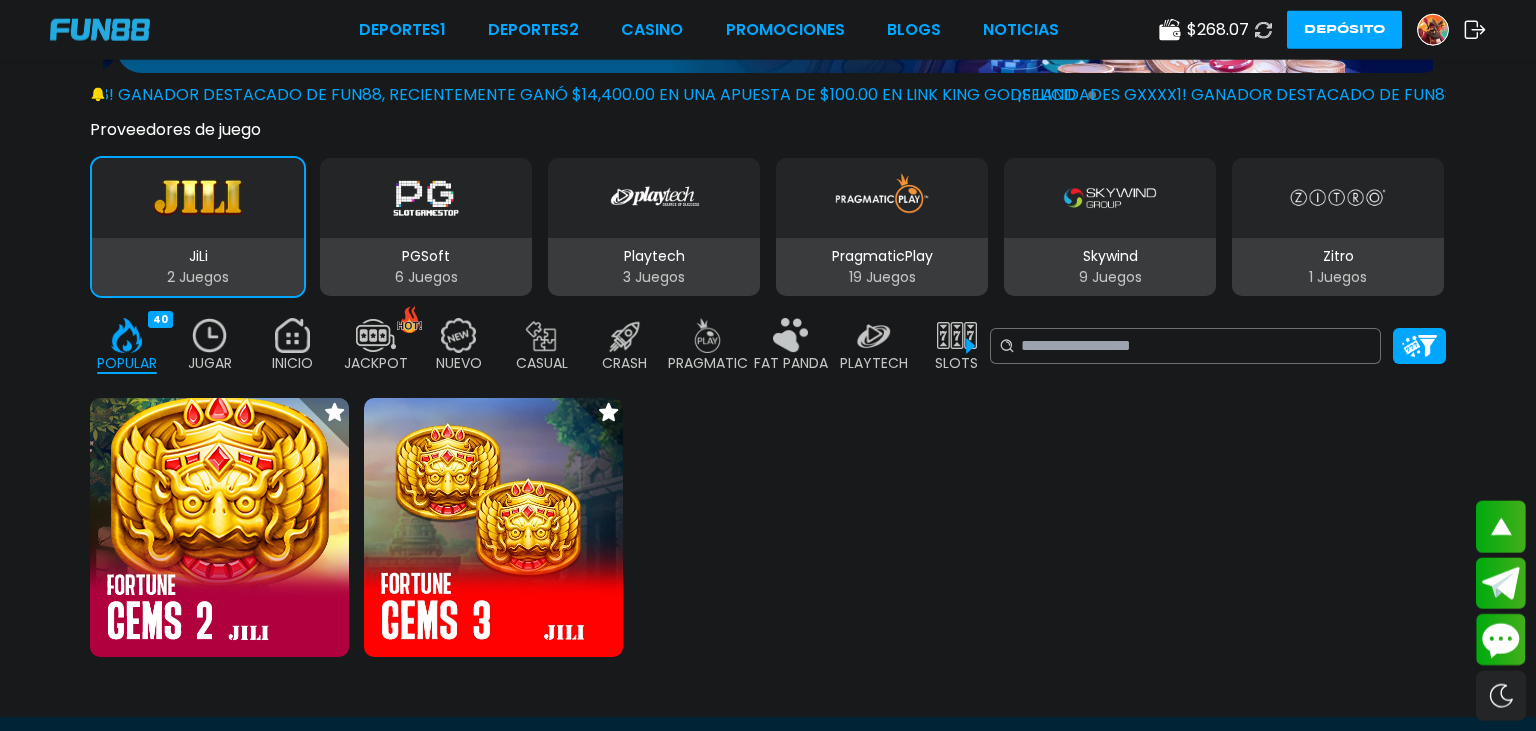 scroll, scrollTop: 105, scrollLeft: 0, axis: vertical 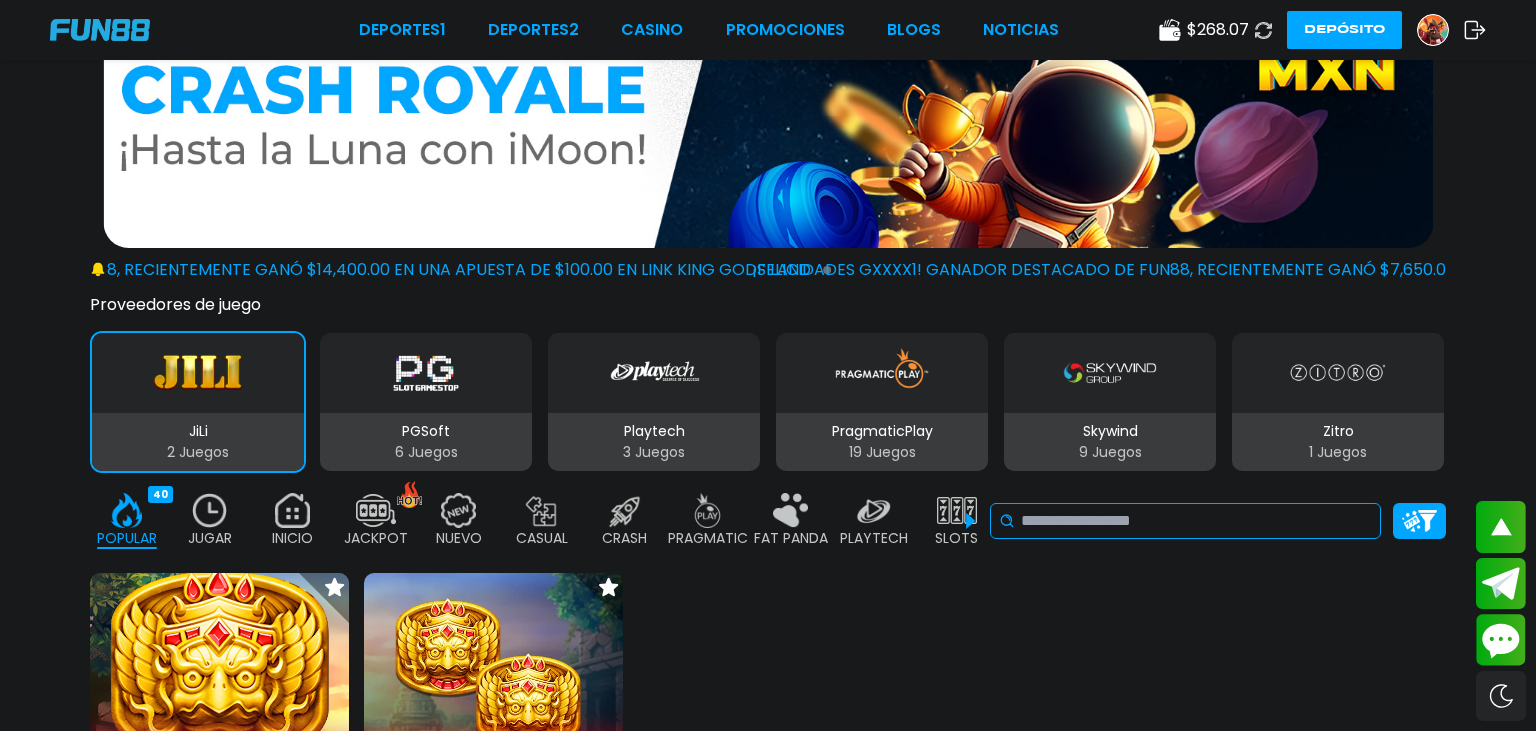 click at bounding box center (1196, 521) 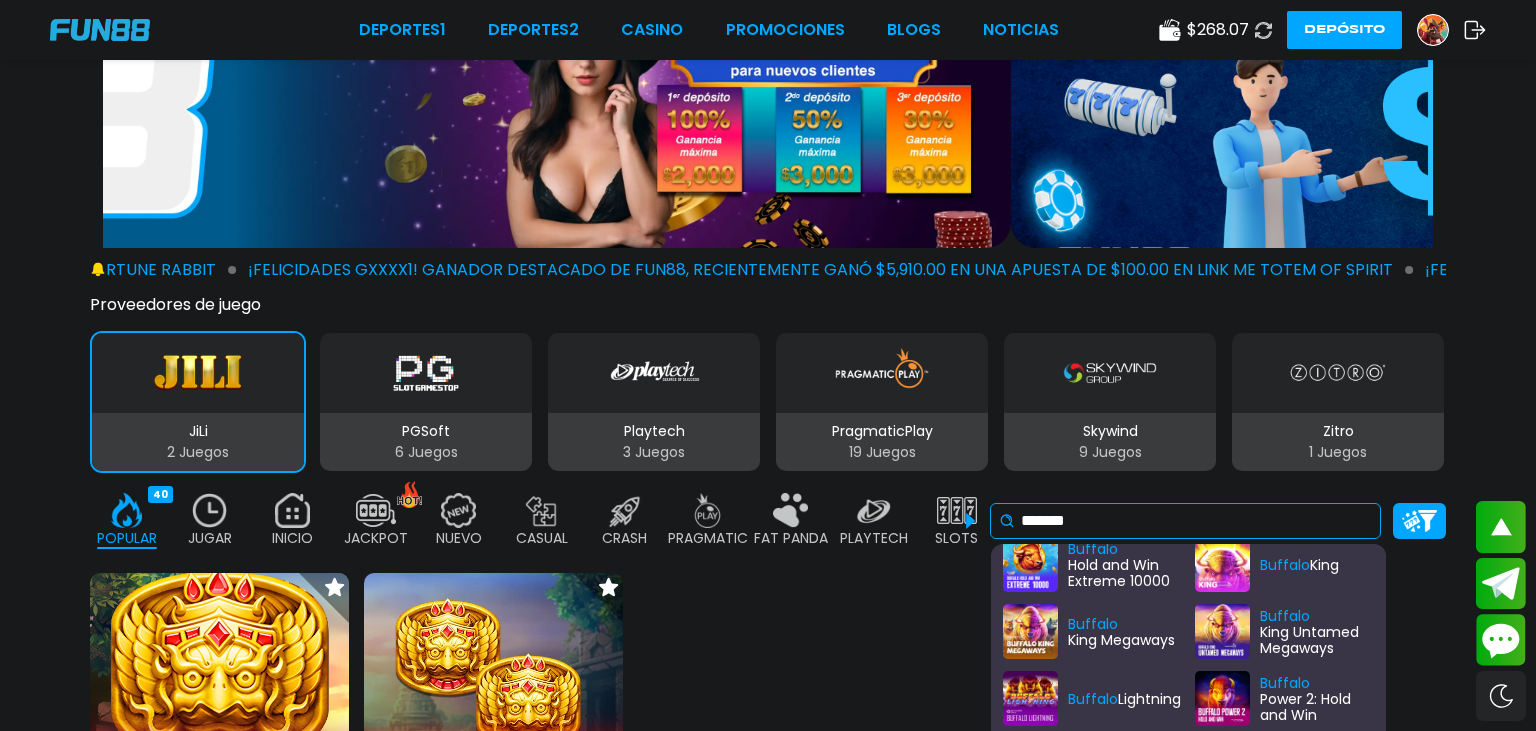 scroll, scrollTop: 700, scrollLeft: 0, axis: vertical 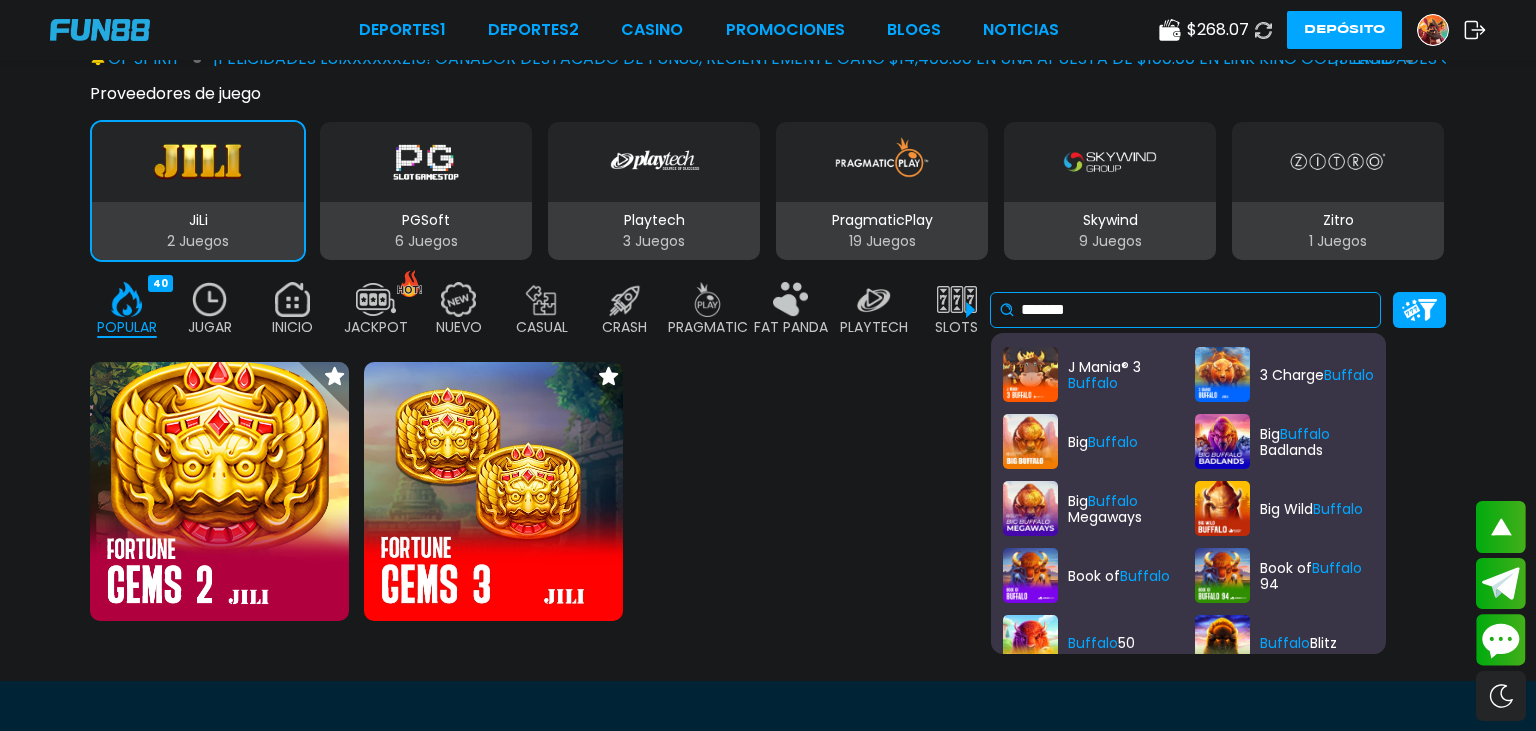 drag, startPoint x: 1118, startPoint y: 310, endPoint x: 951, endPoint y: 322, distance: 167.43059 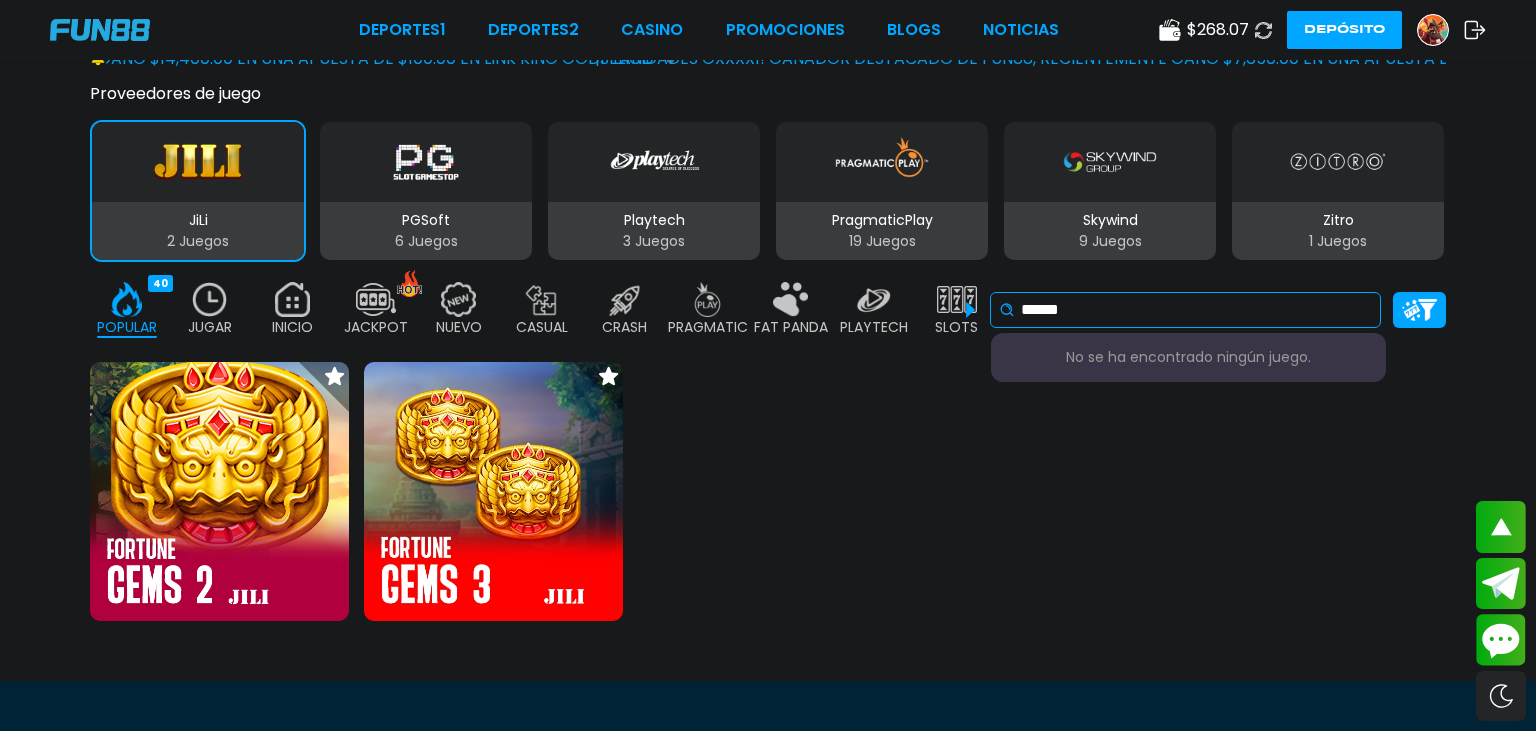 drag, startPoint x: 1144, startPoint y: 306, endPoint x: 918, endPoint y: 311, distance: 226.0553 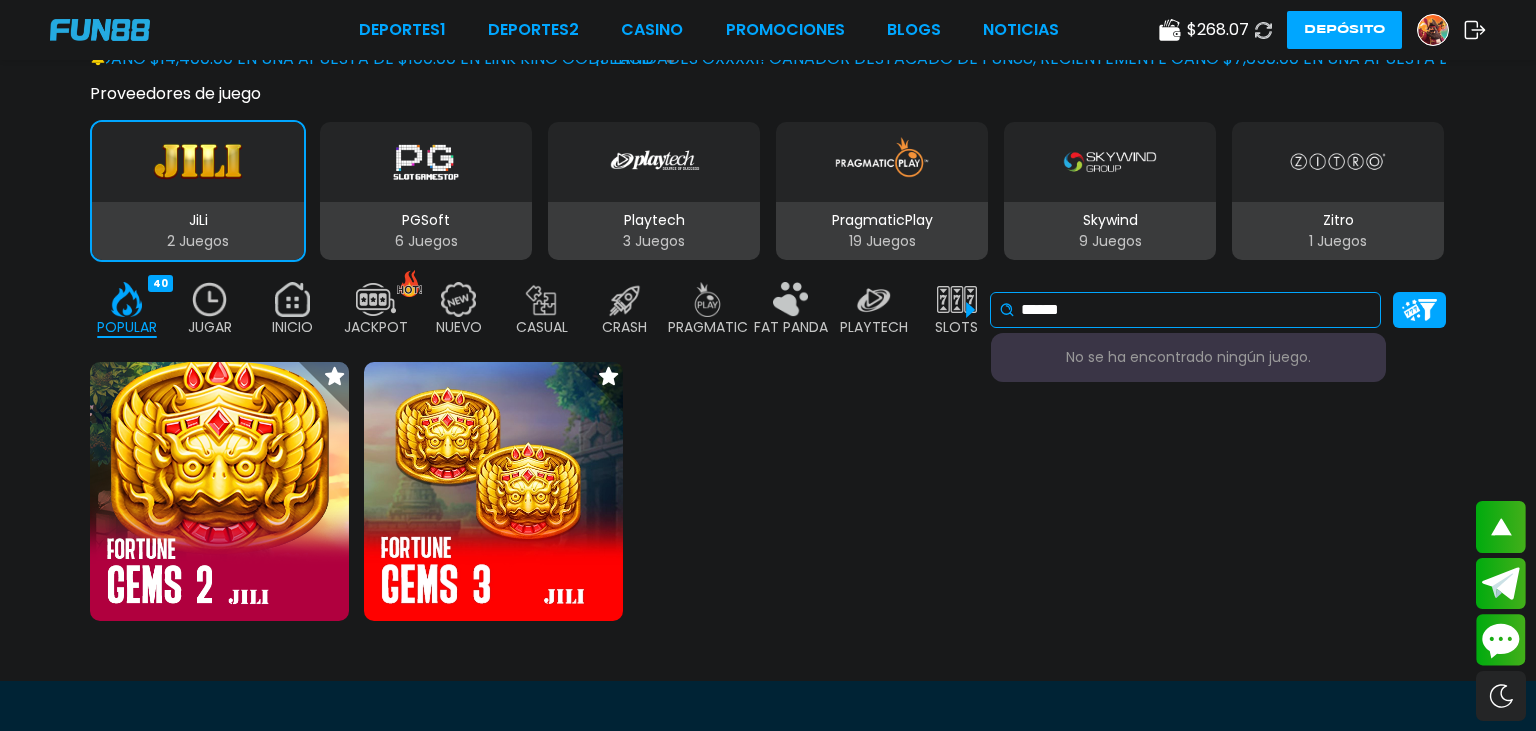 click on "******" at bounding box center [1196, 310] 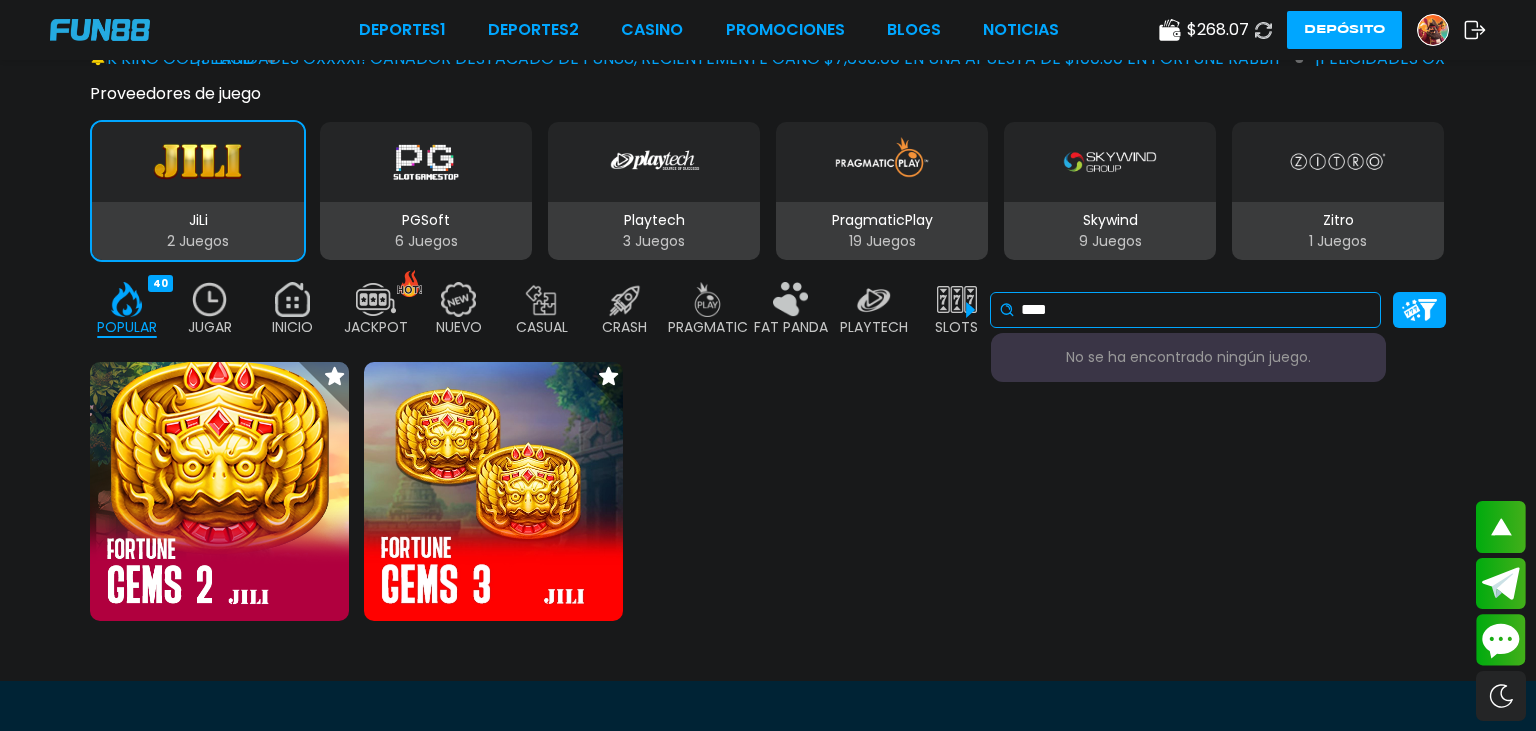 drag, startPoint x: 1110, startPoint y: 313, endPoint x: 998, endPoint y: 313, distance: 112 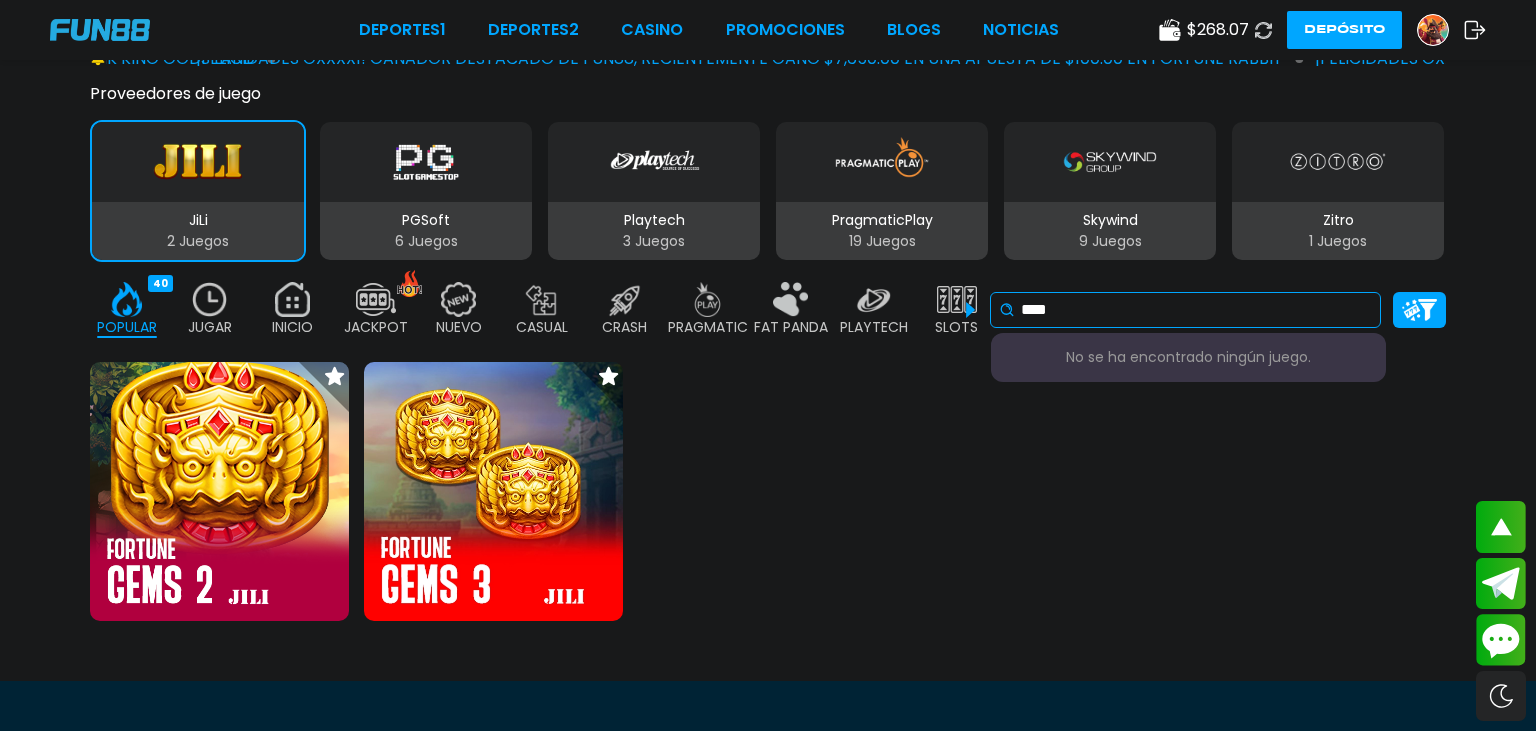 click on "****" at bounding box center [1196, 310] 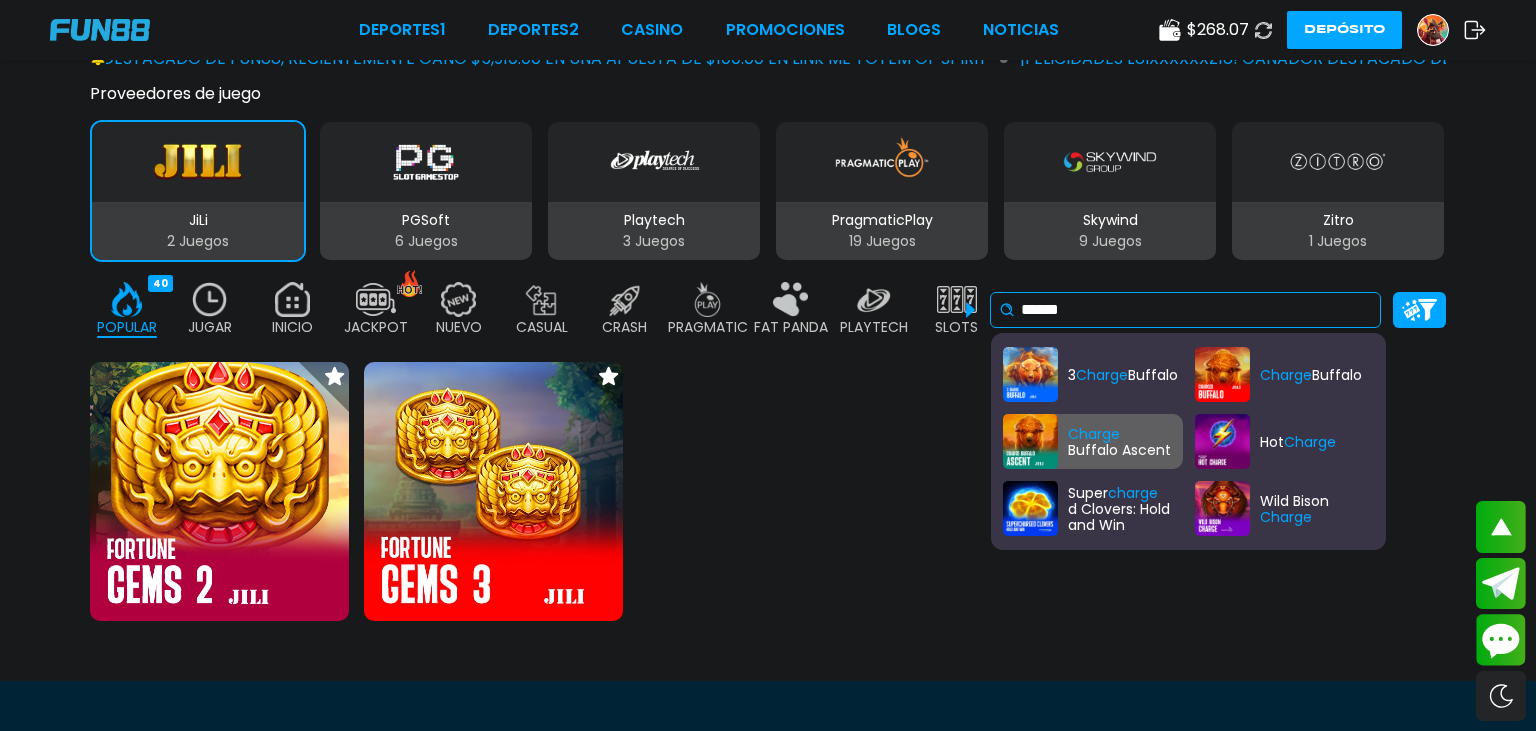 type on "******" 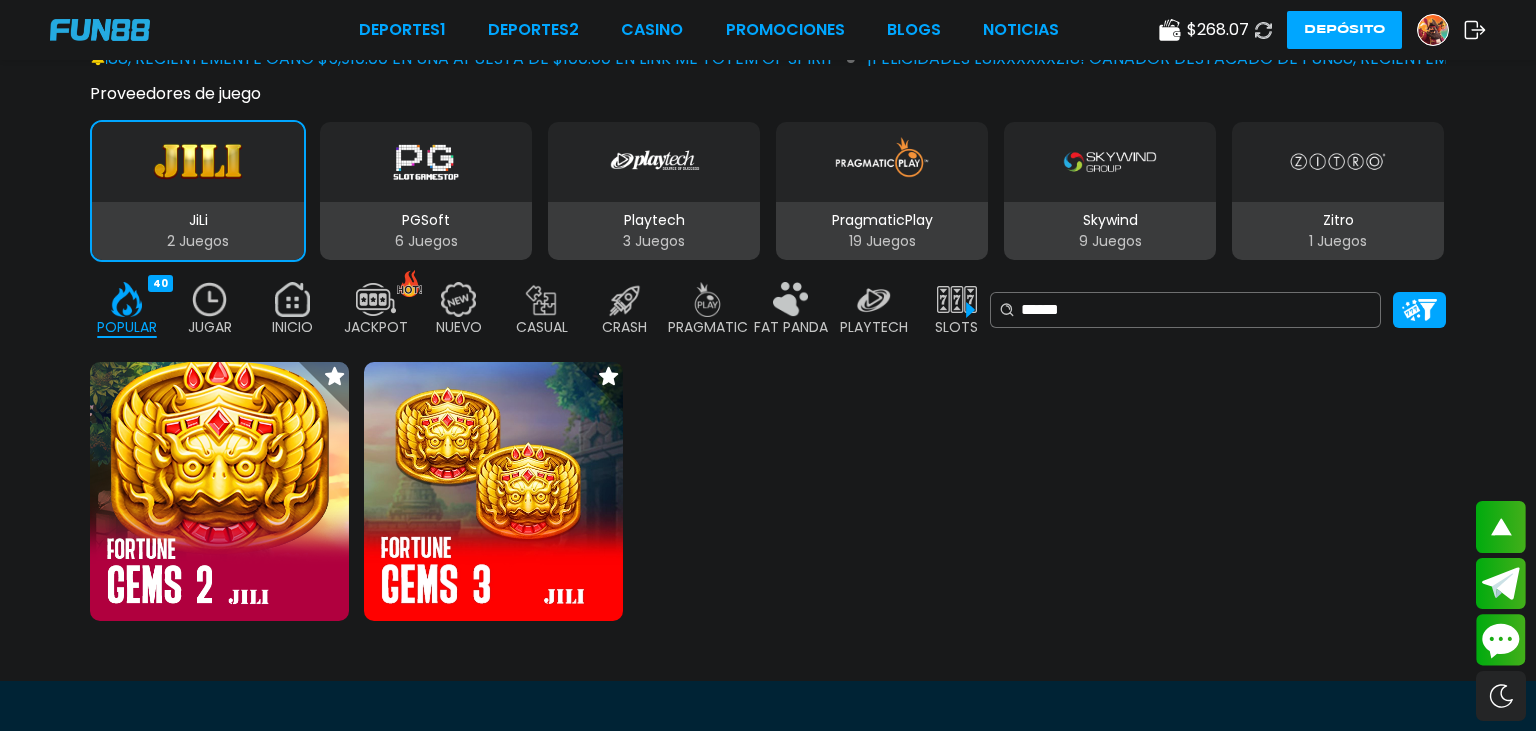 scroll, scrollTop: 0, scrollLeft: 0, axis: both 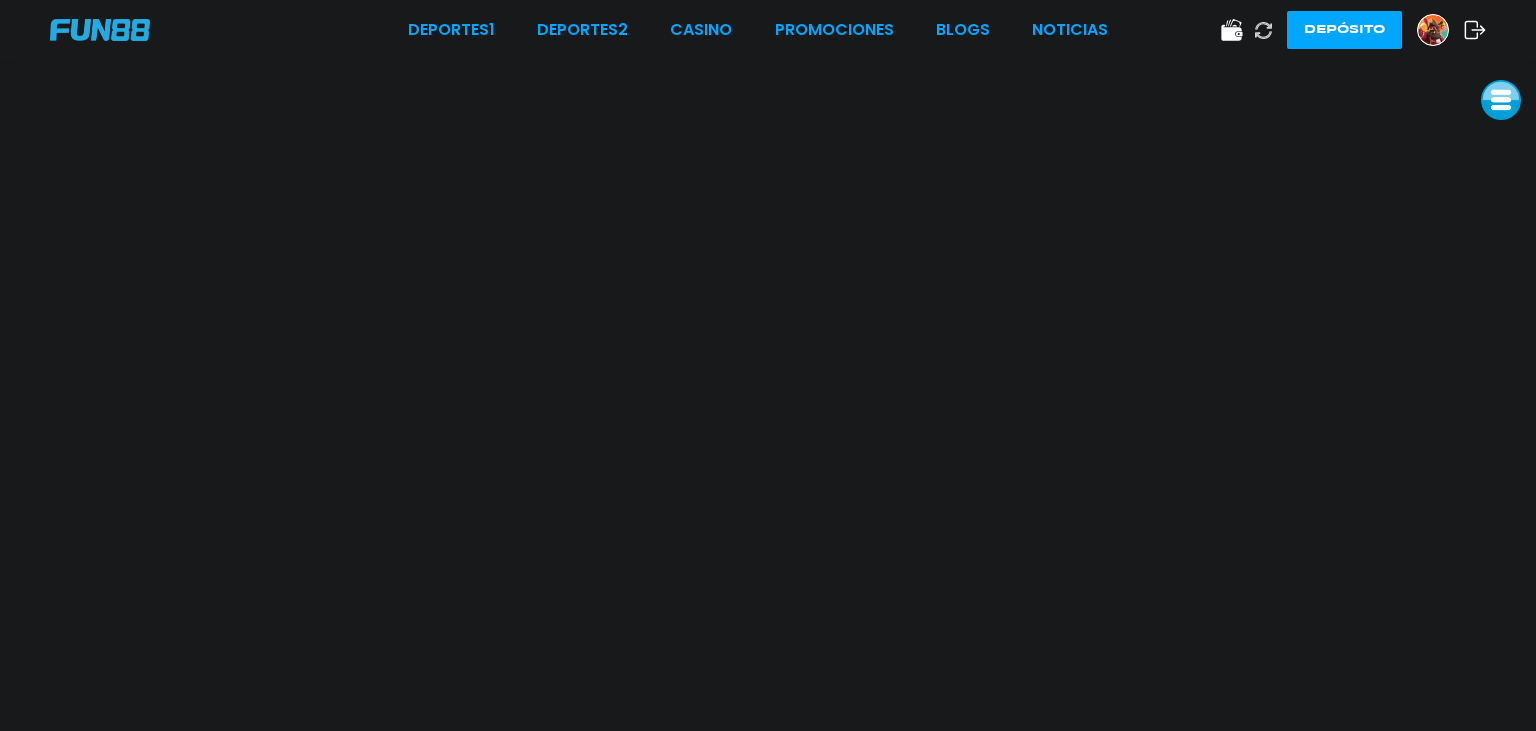 click at bounding box center [1501, 100] 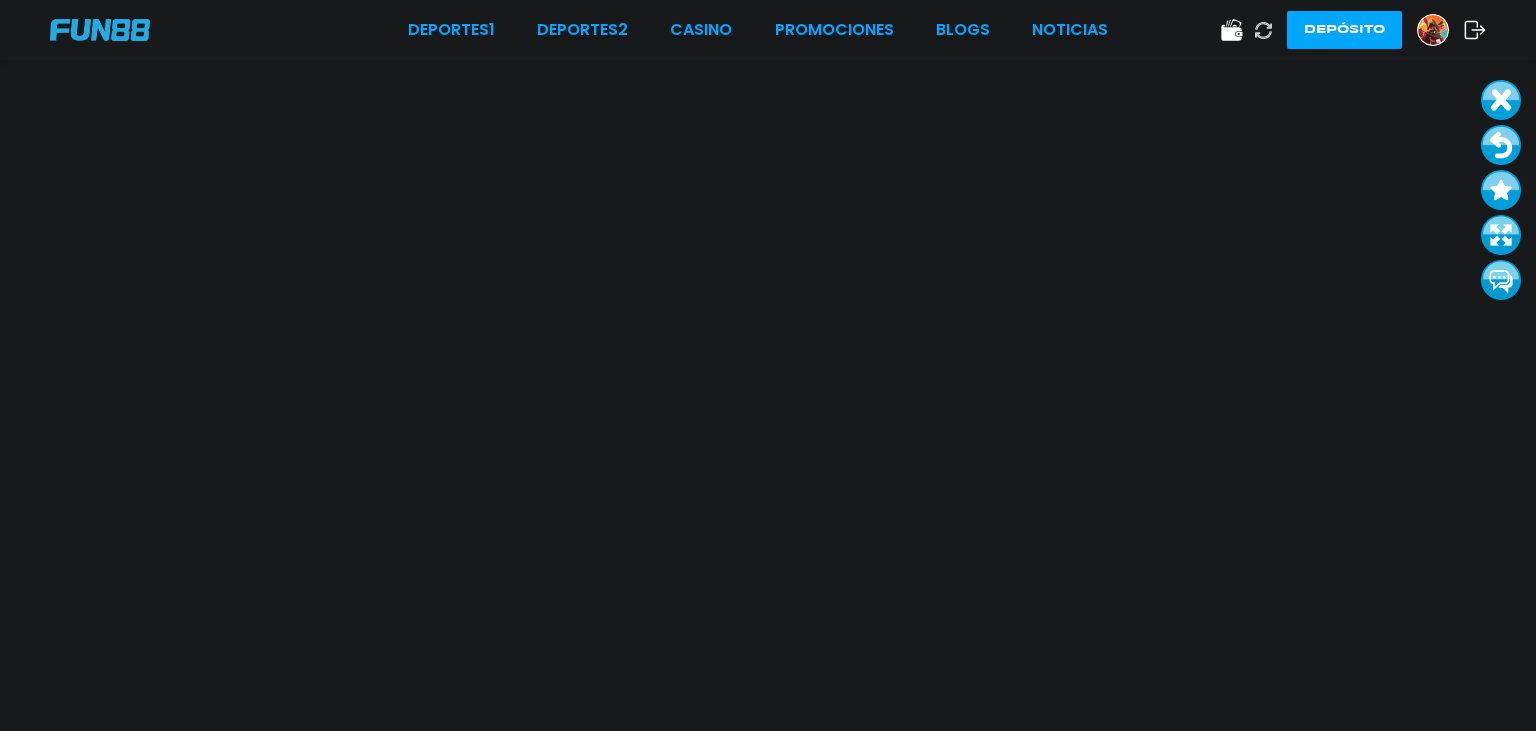 click at bounding box center (1501, 235) 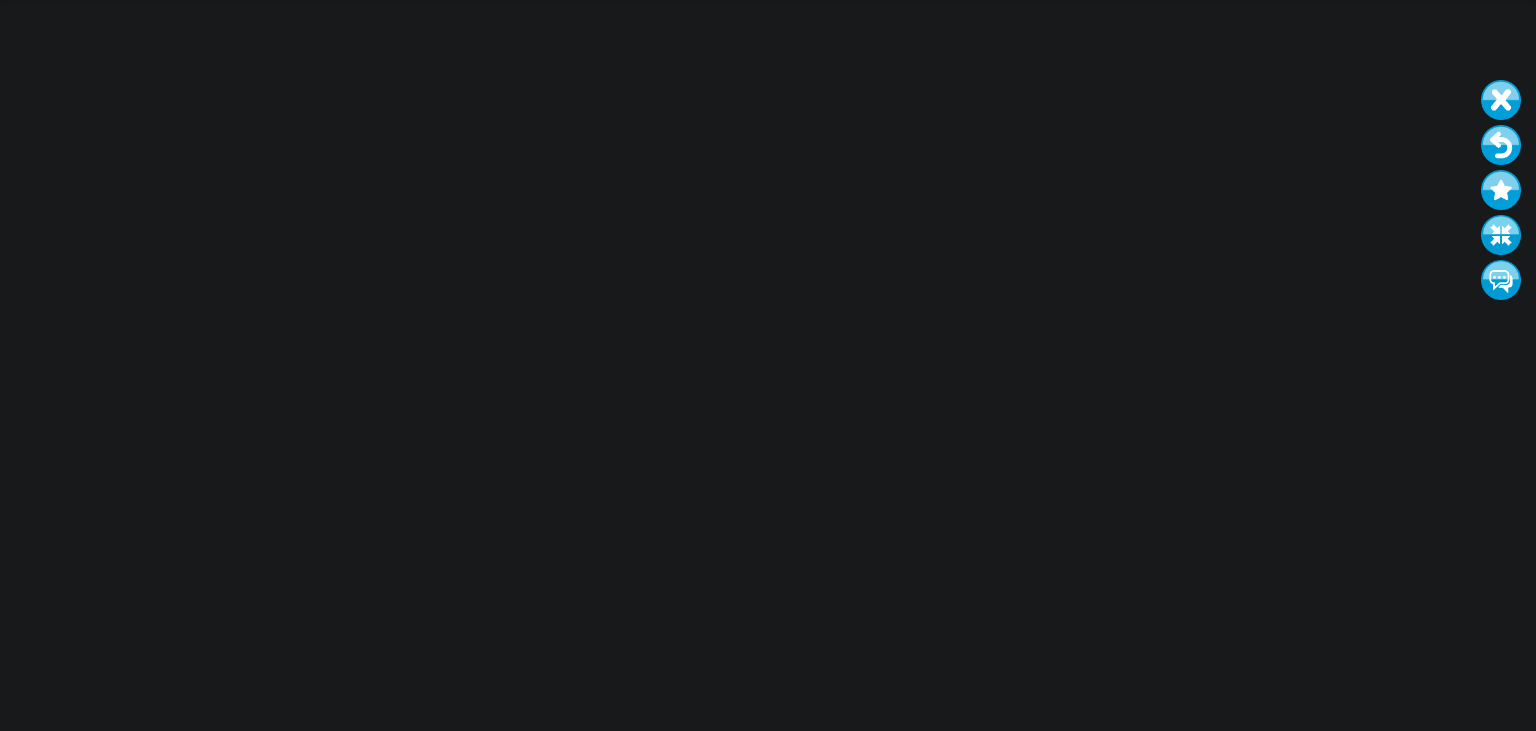 click at bounding box center [1501, 190] 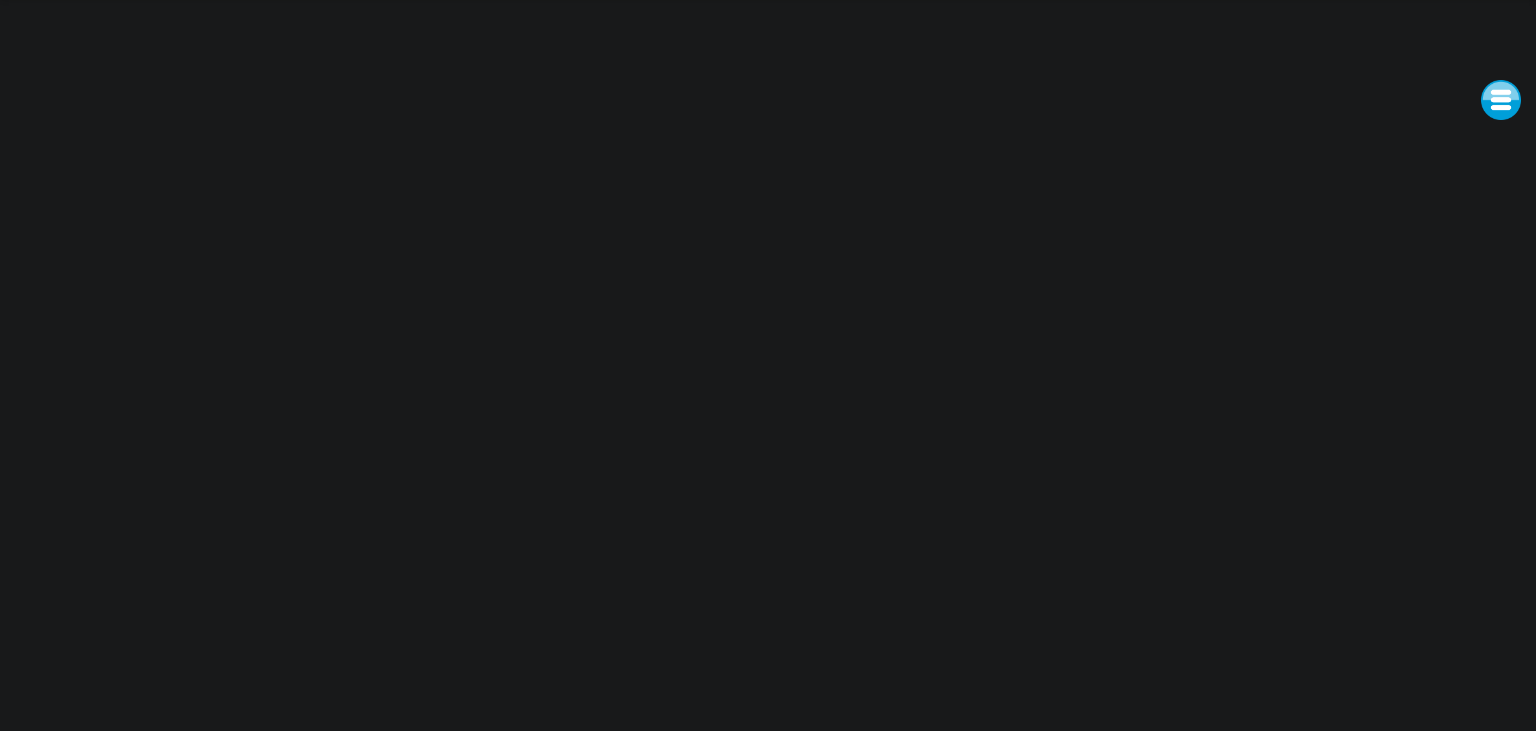 click at bounding box center (1501, 100) 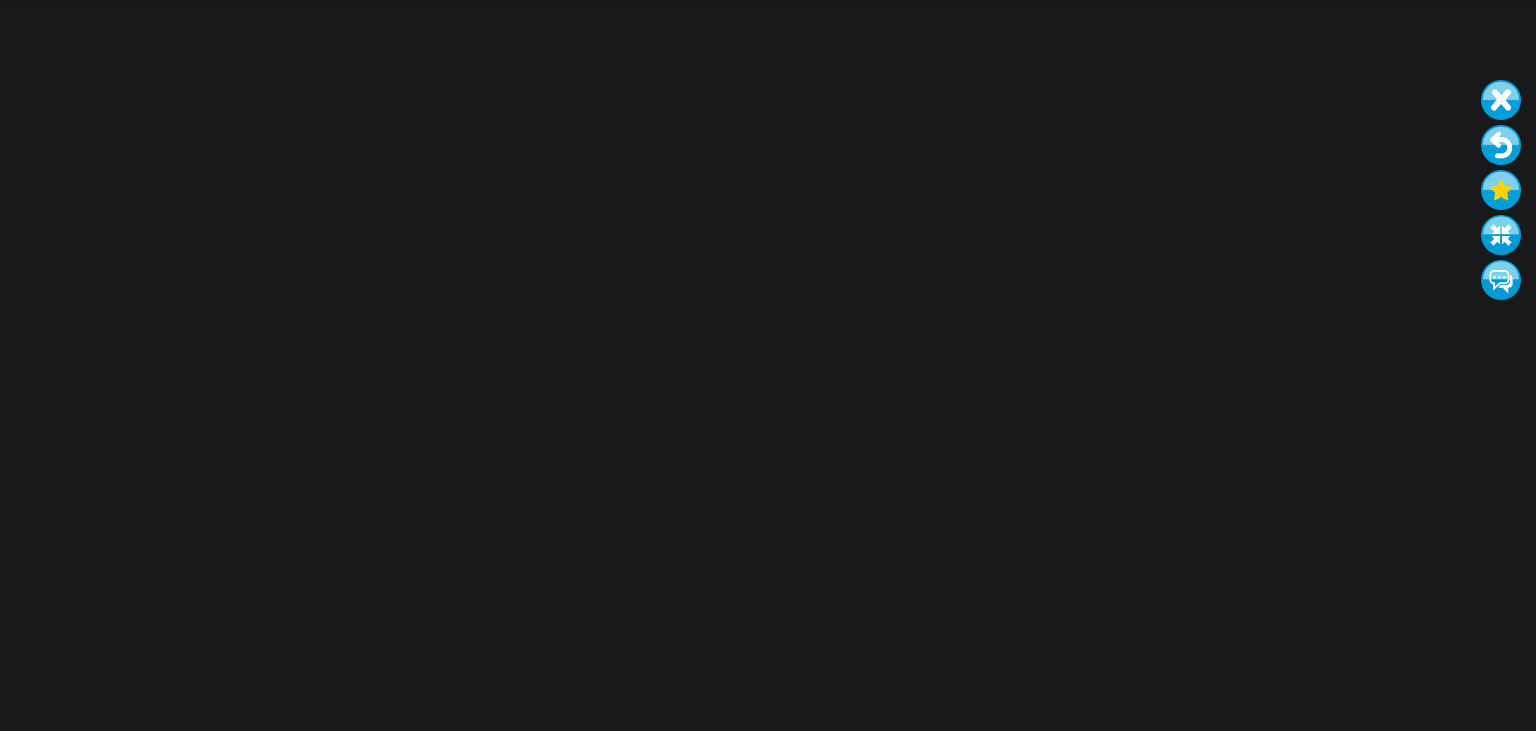 click at bounding box center (1501, 100) 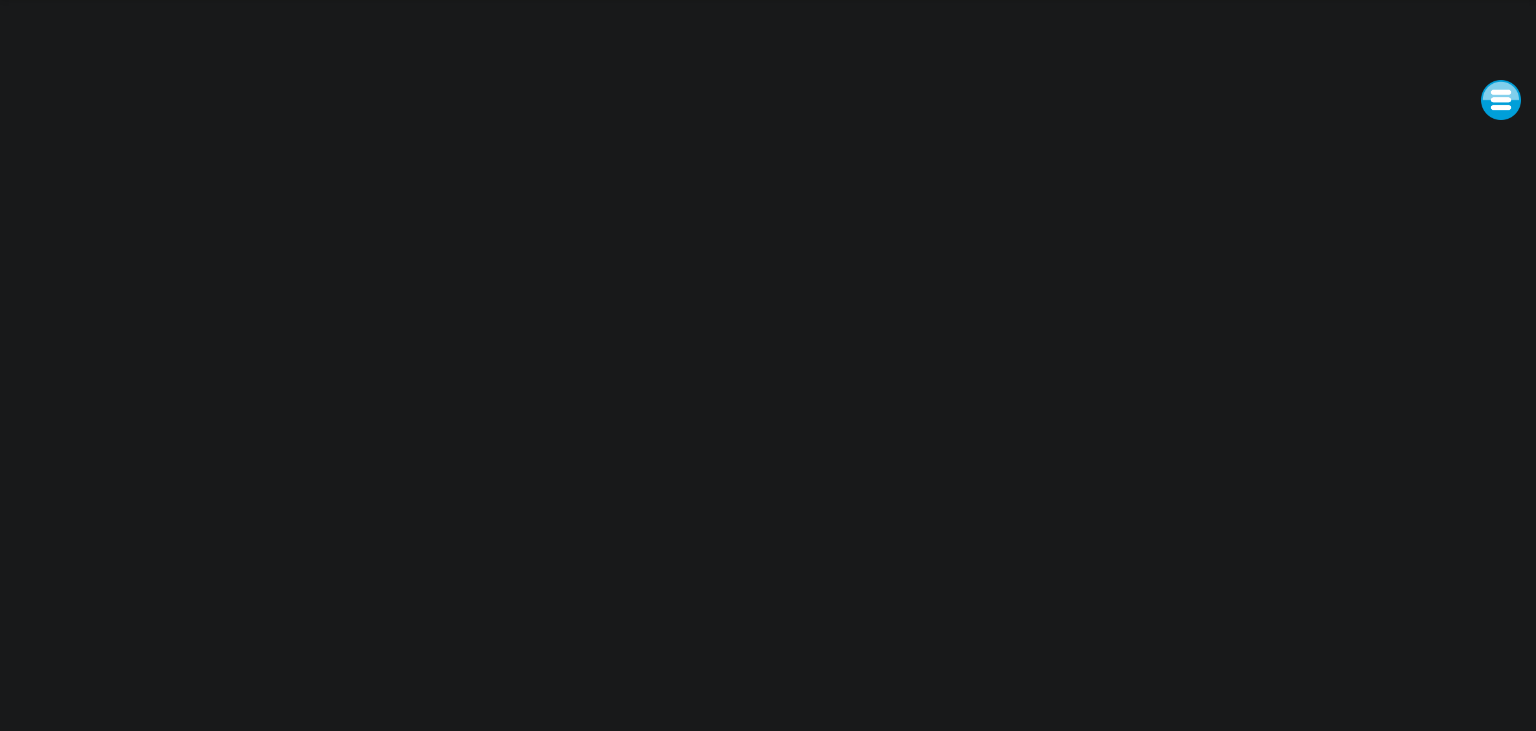 click at bounding box center [1501, 100] 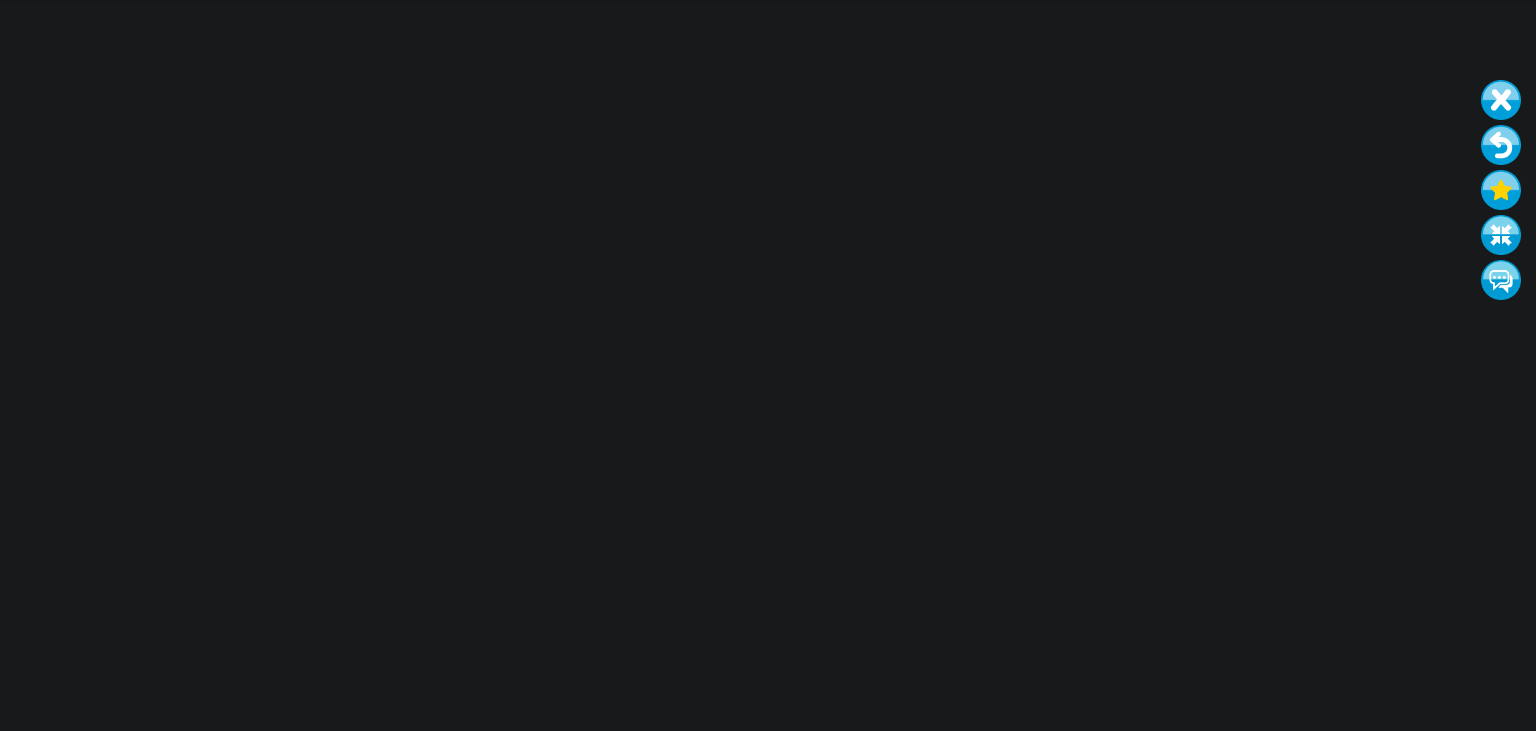 click at bounding box center [1501, 235] 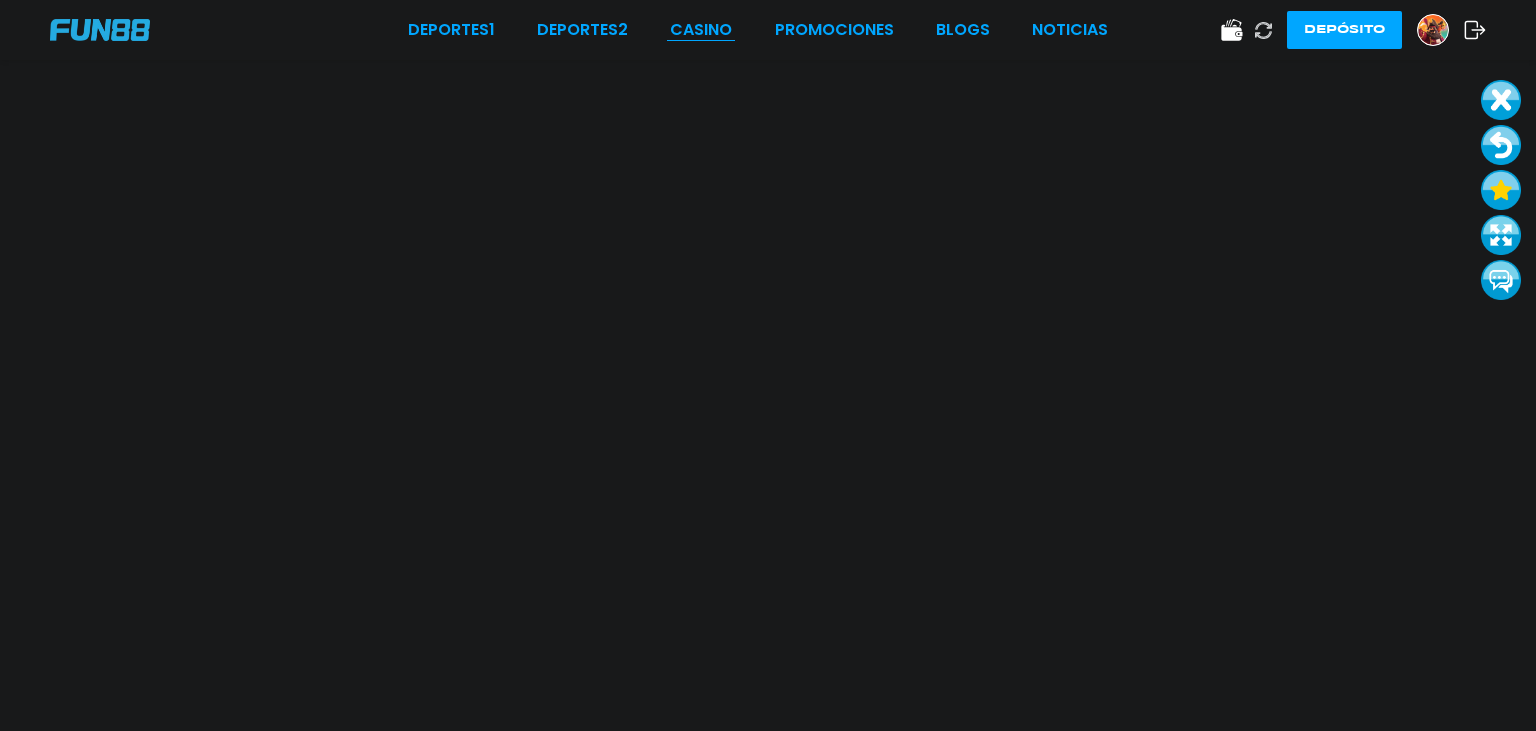 click on "CASINO" at bounding box center [701, 30] 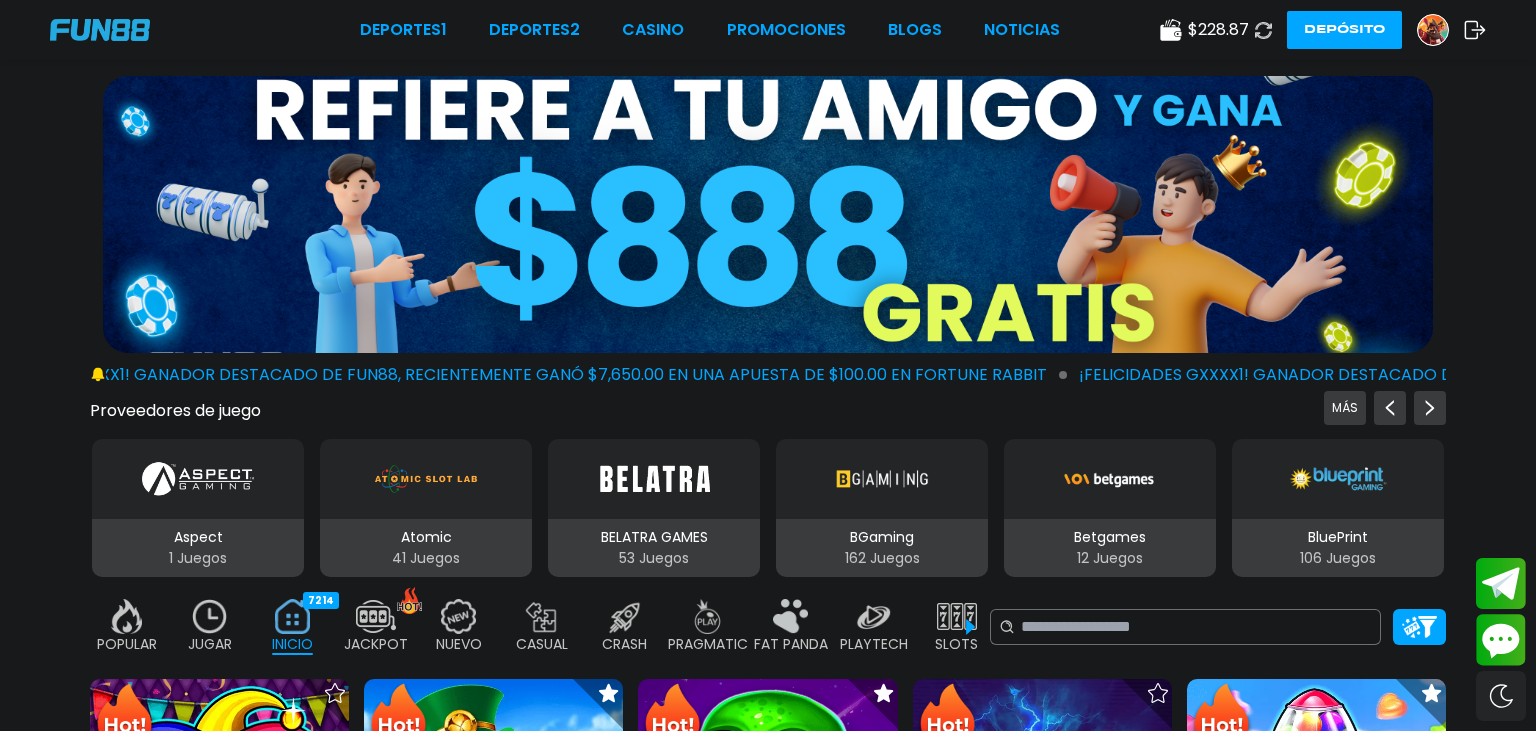 click at bounding box center (459, 616) 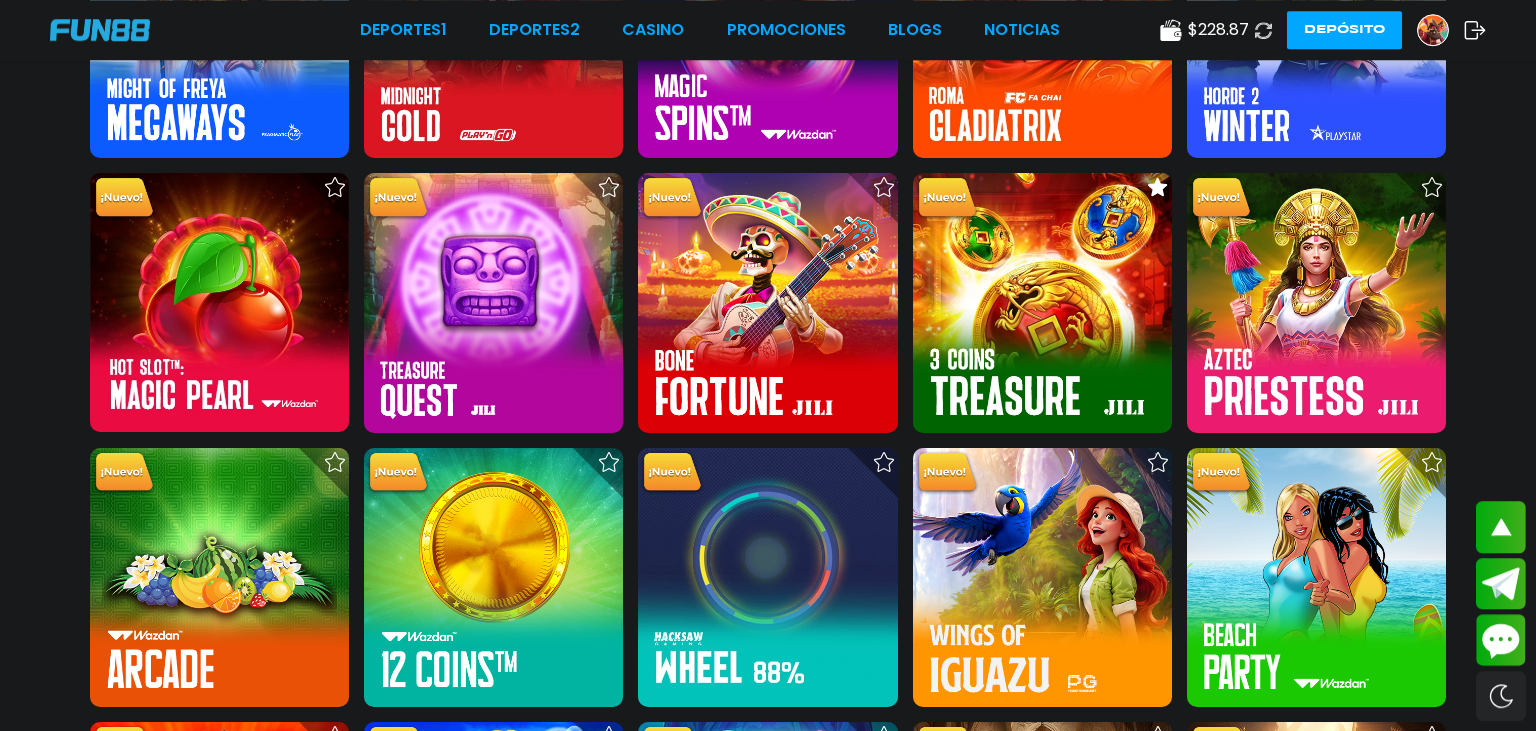 scroll, scrollTop: 2217, scrollLeft: 0, axis: vertical 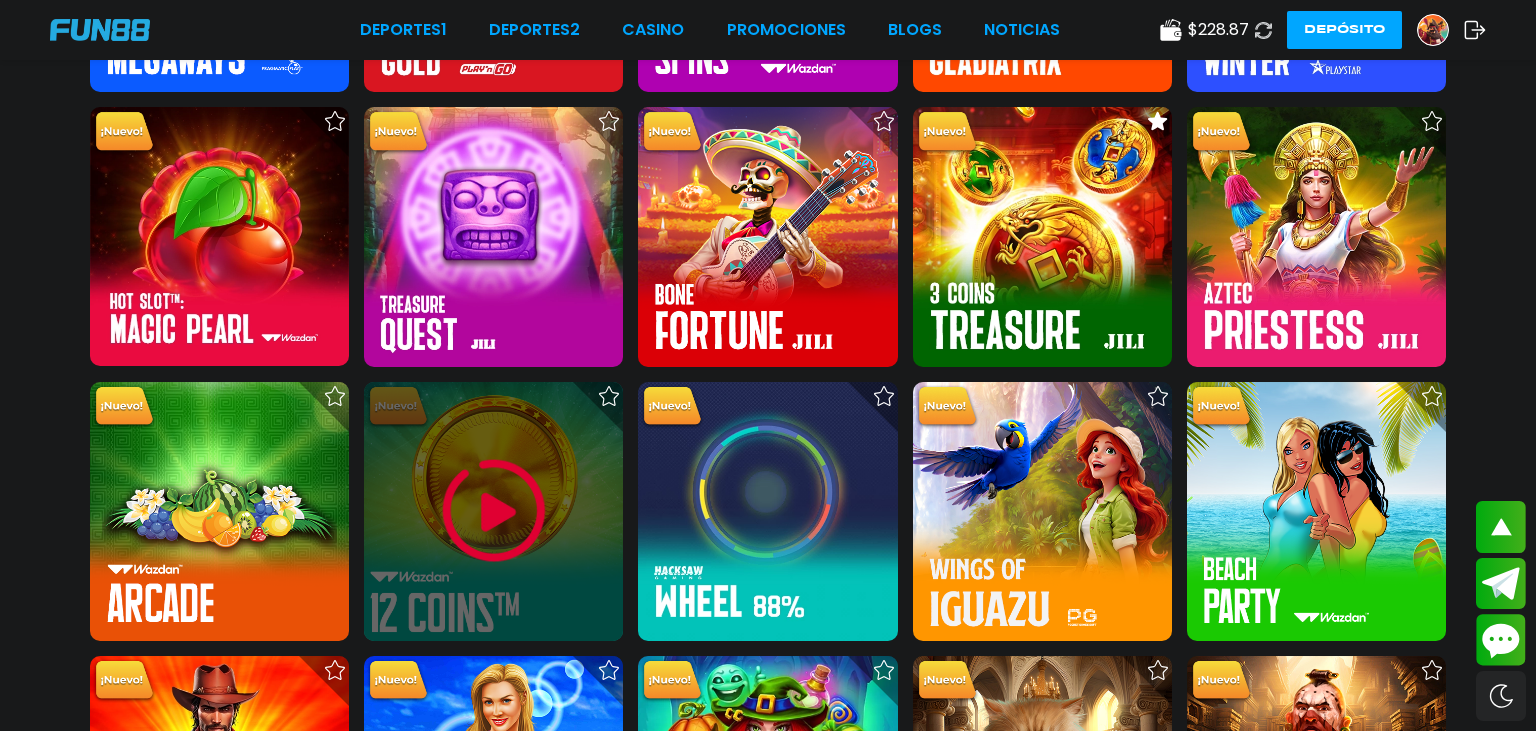 click at bounding box center [494, 511] 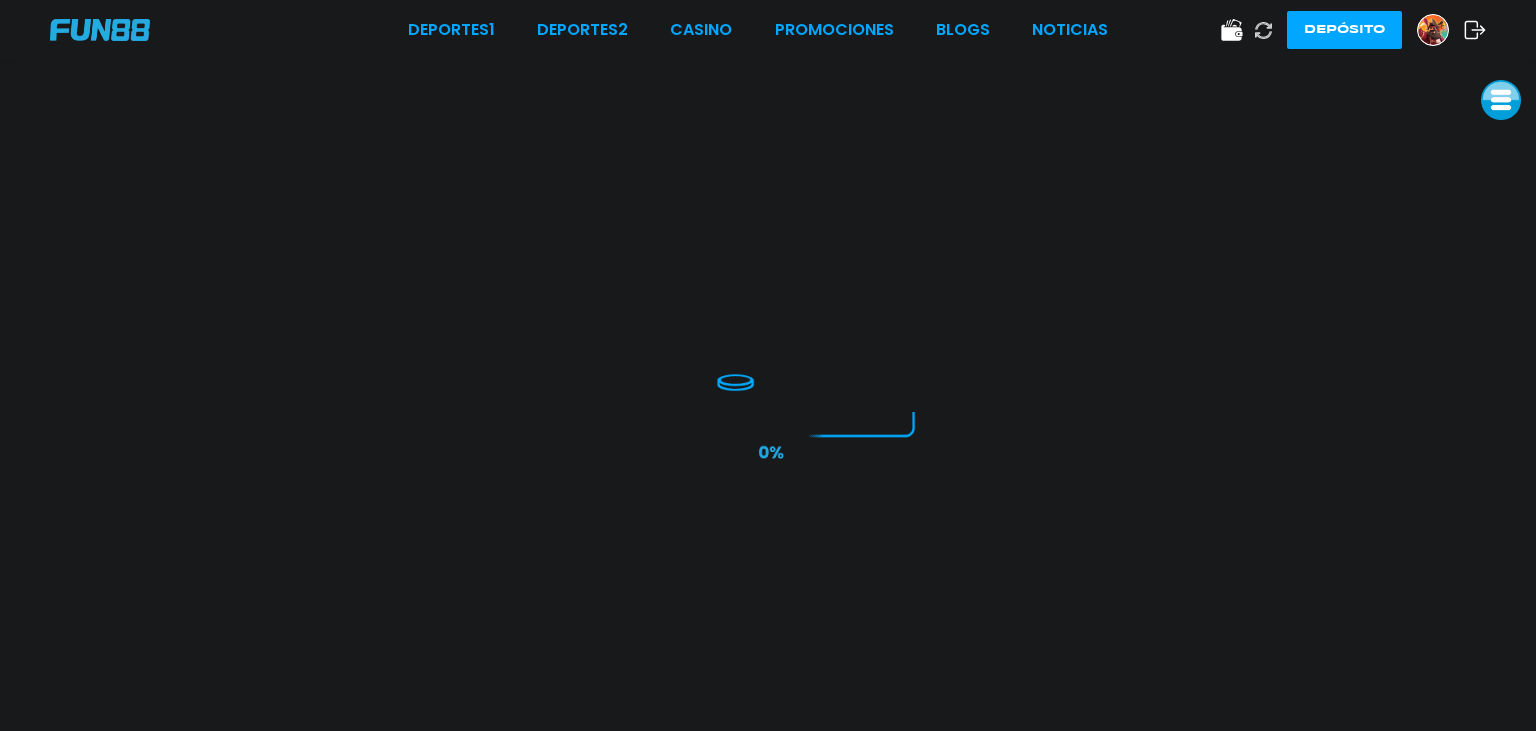 scroll, scrollTop: 0, scrollLeft: 0, axis: both 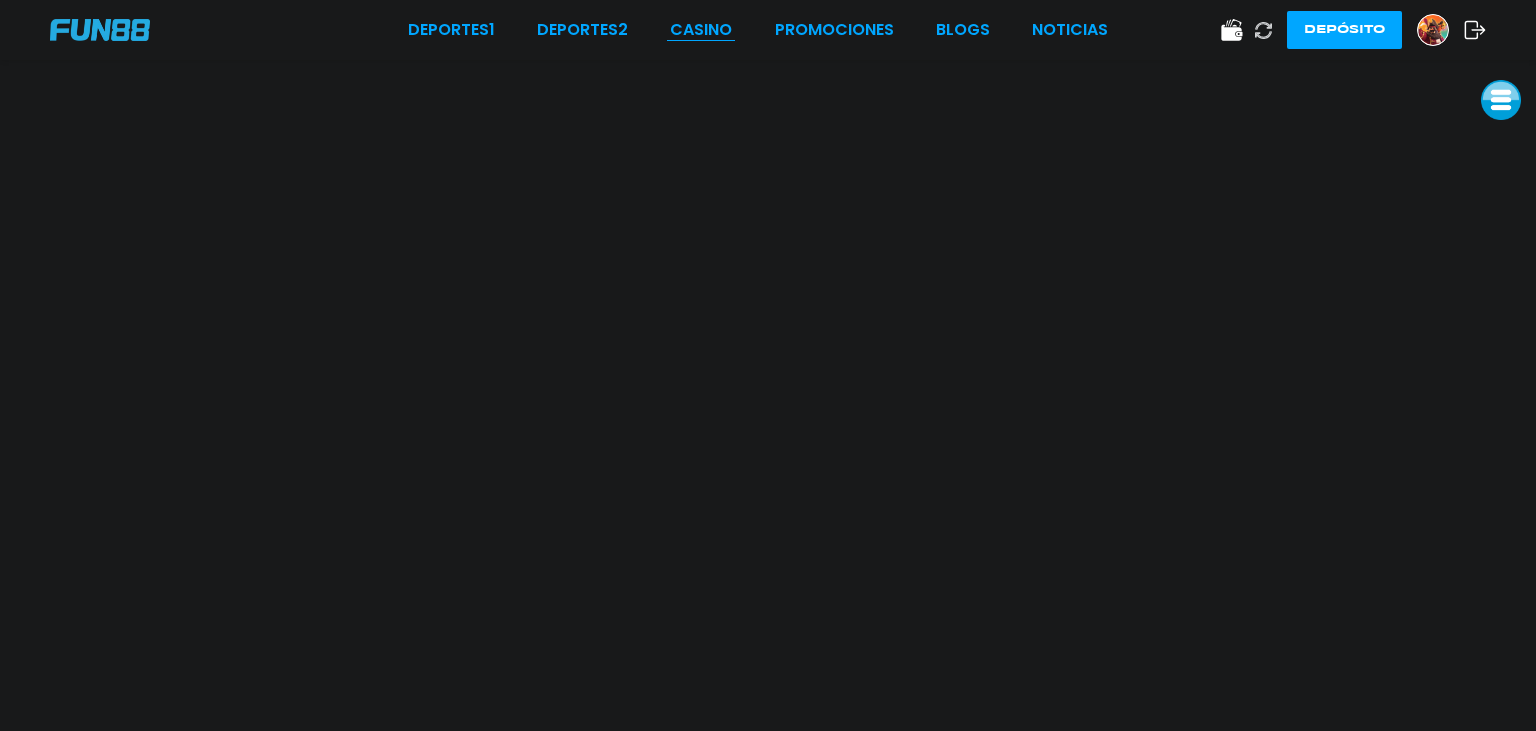 click on "CASINO" at bounding box center (701, 30) 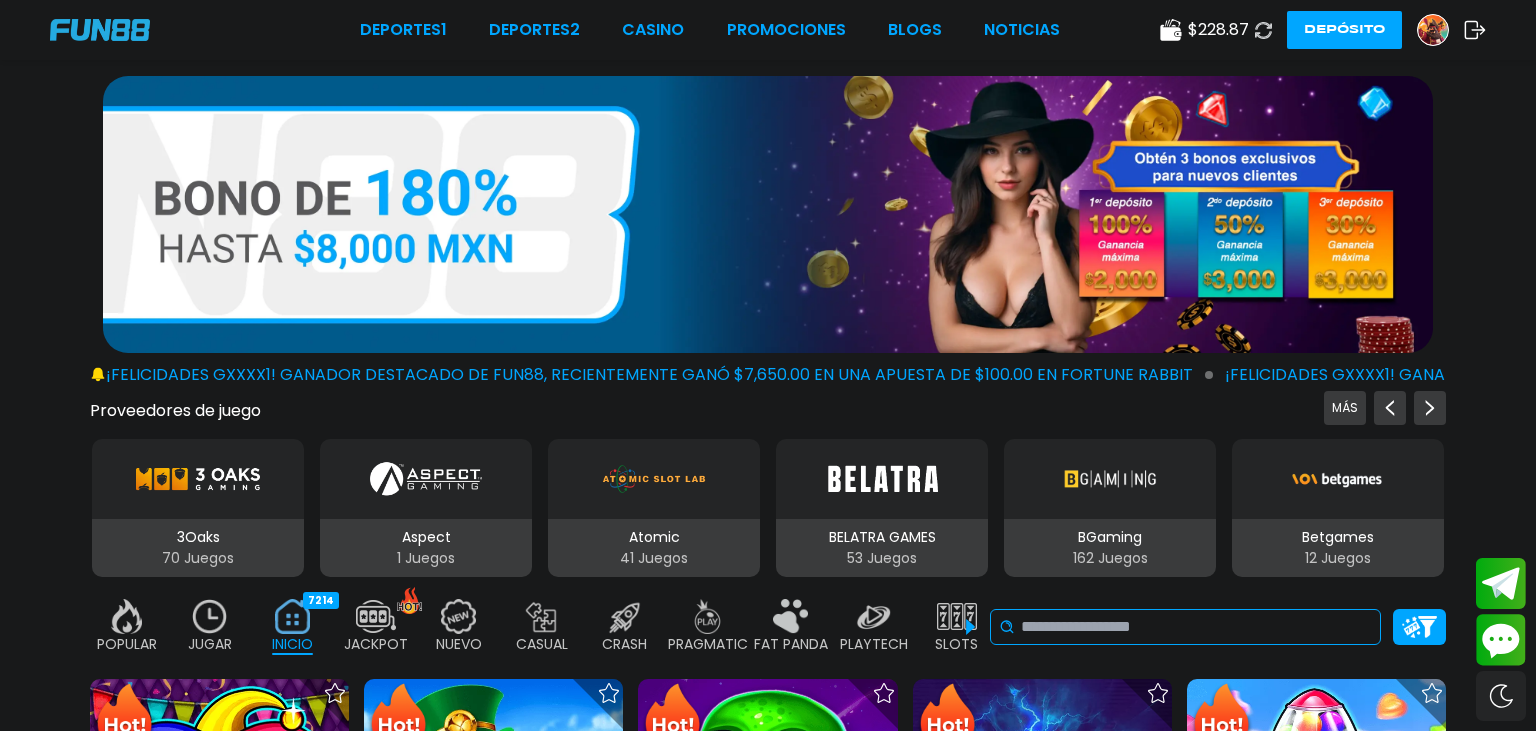 click at bounding box center (1196, 627) 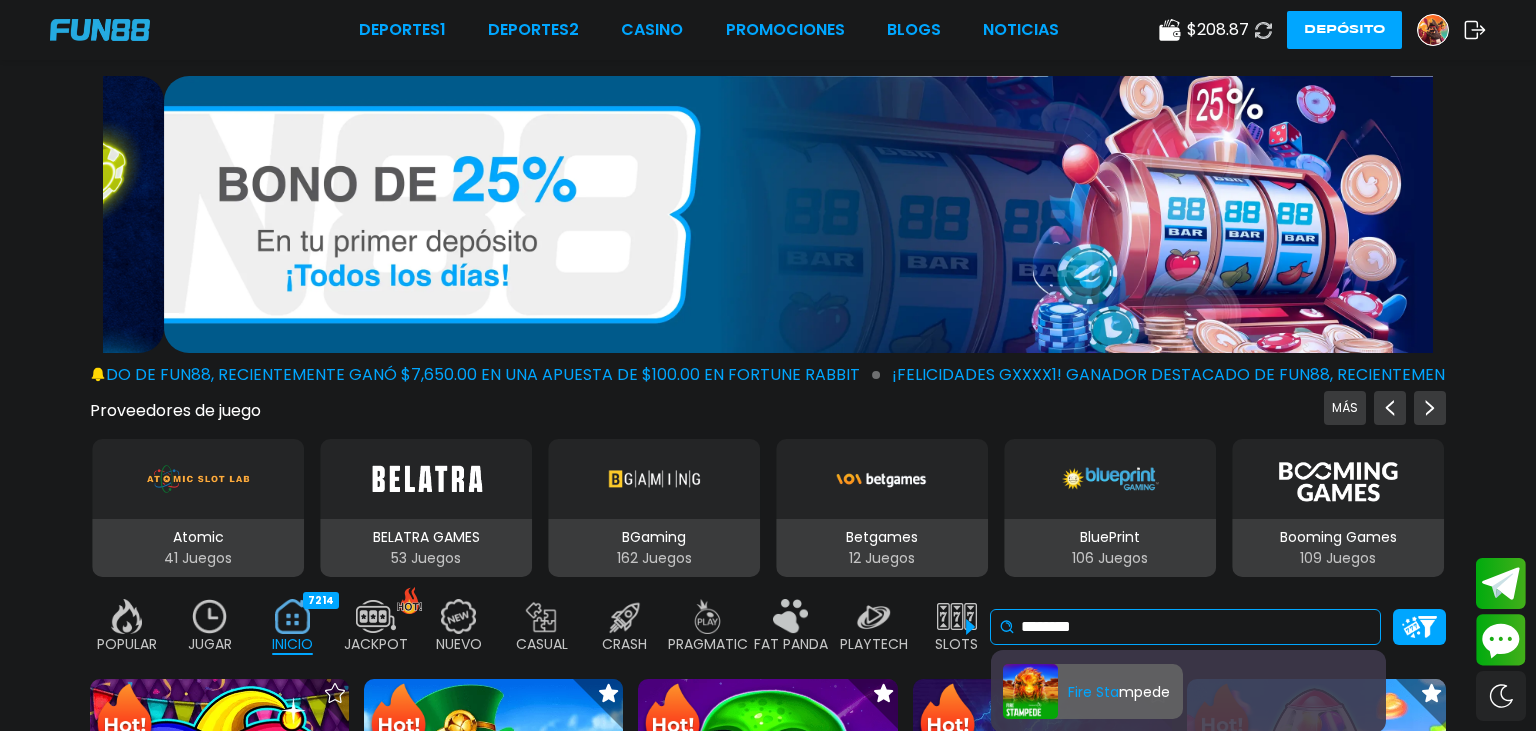 type on "********" 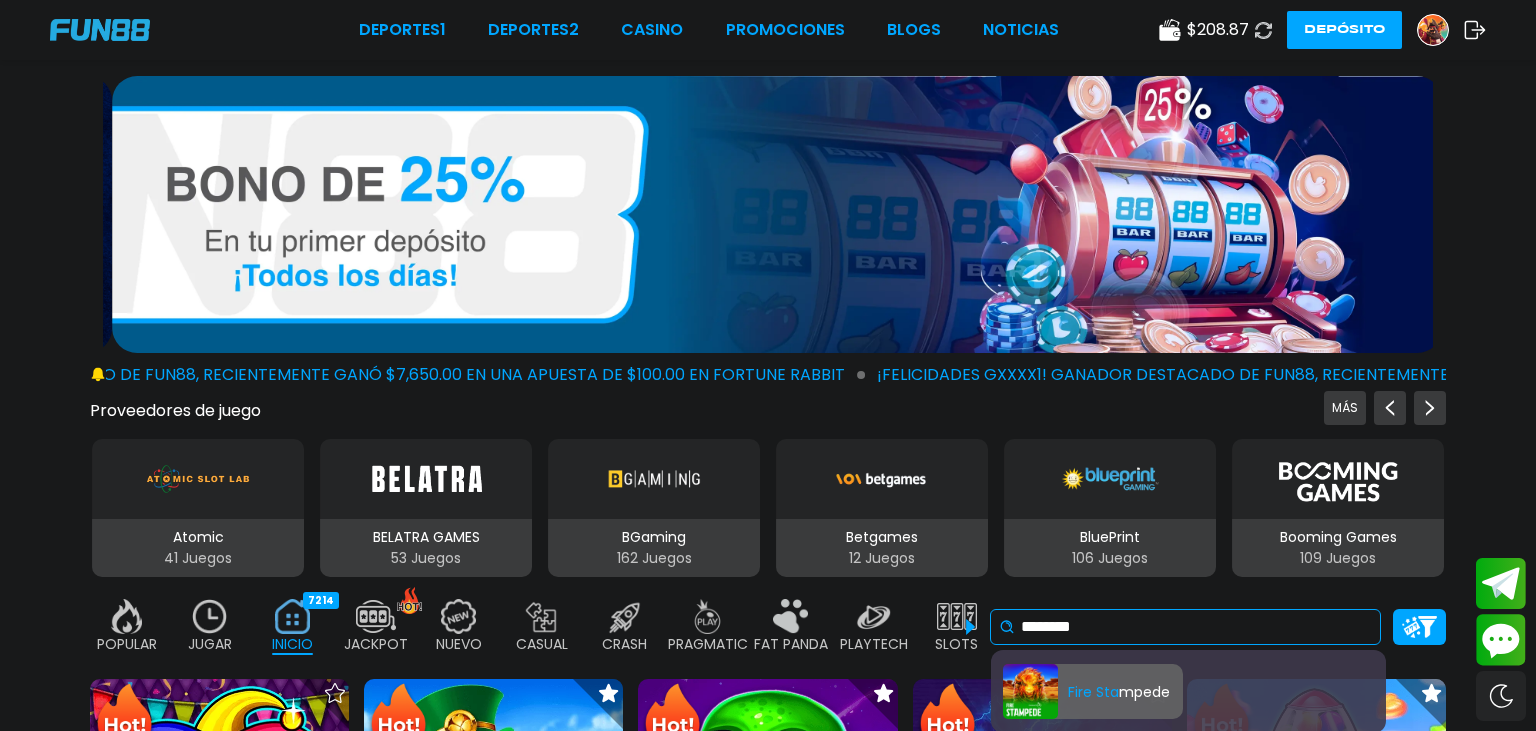 click on "[FIRST] [LAST]" at bounding box center [1093, 691] 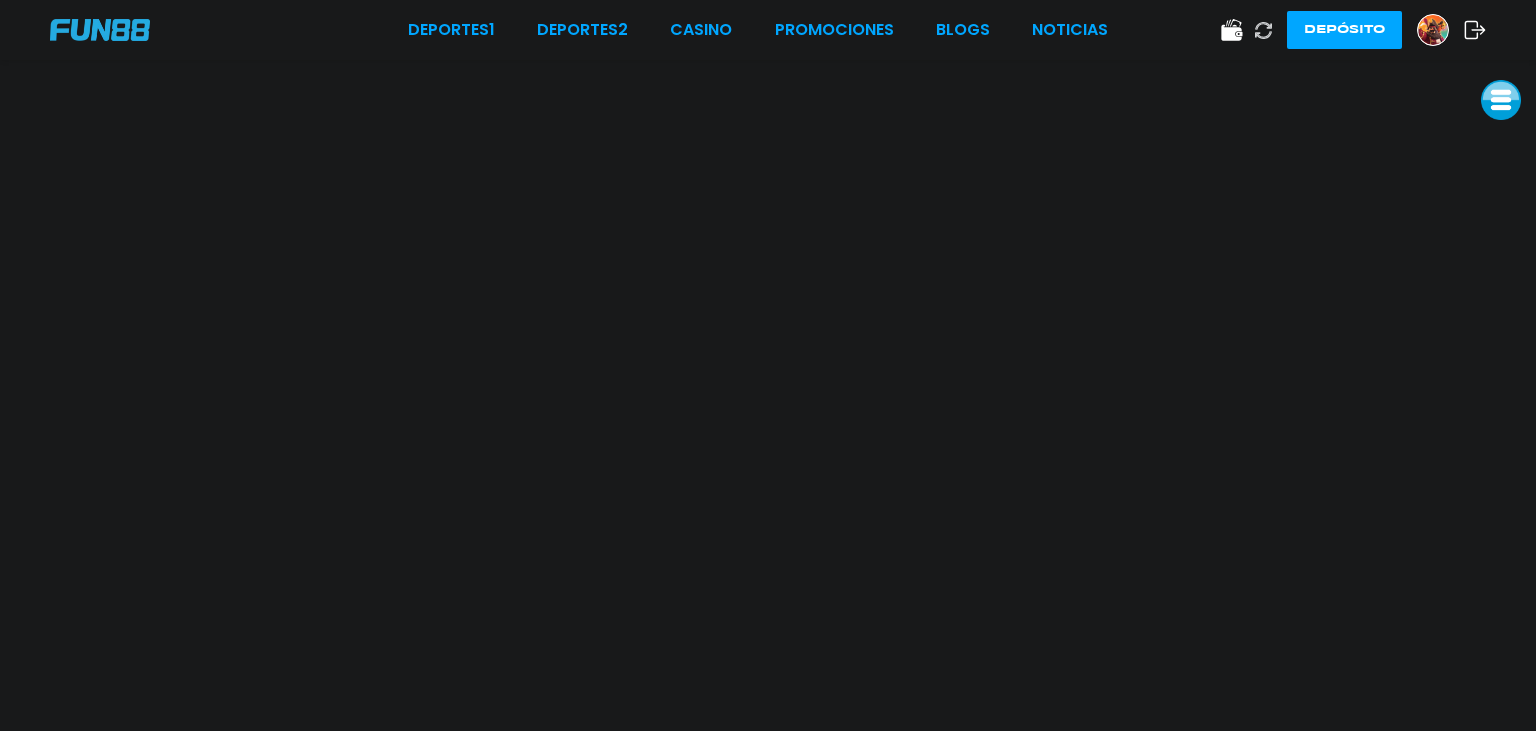 click at bounding box center (1501, 100) 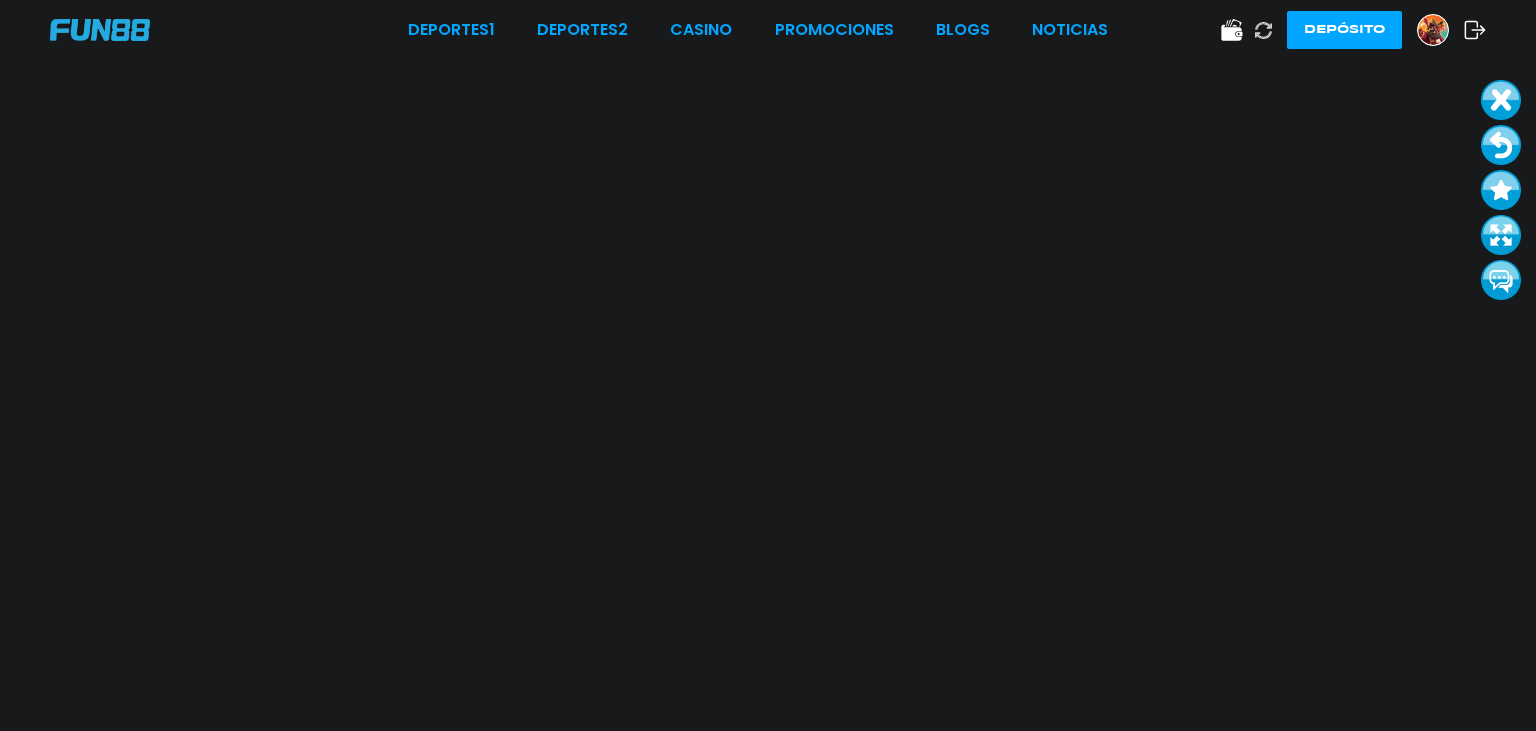 click at bounding box center [1501, 235] 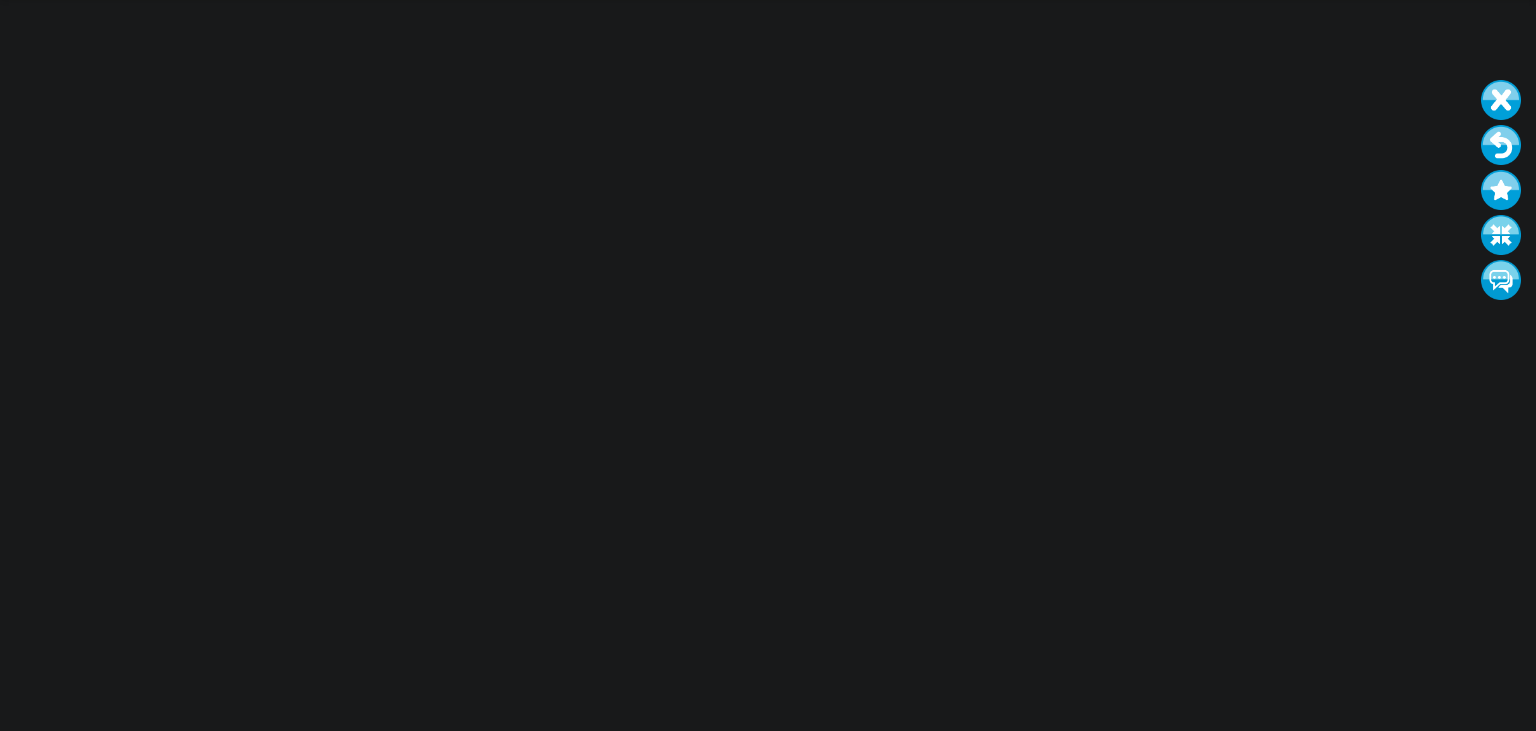 click at bounding box center (1501, 100) 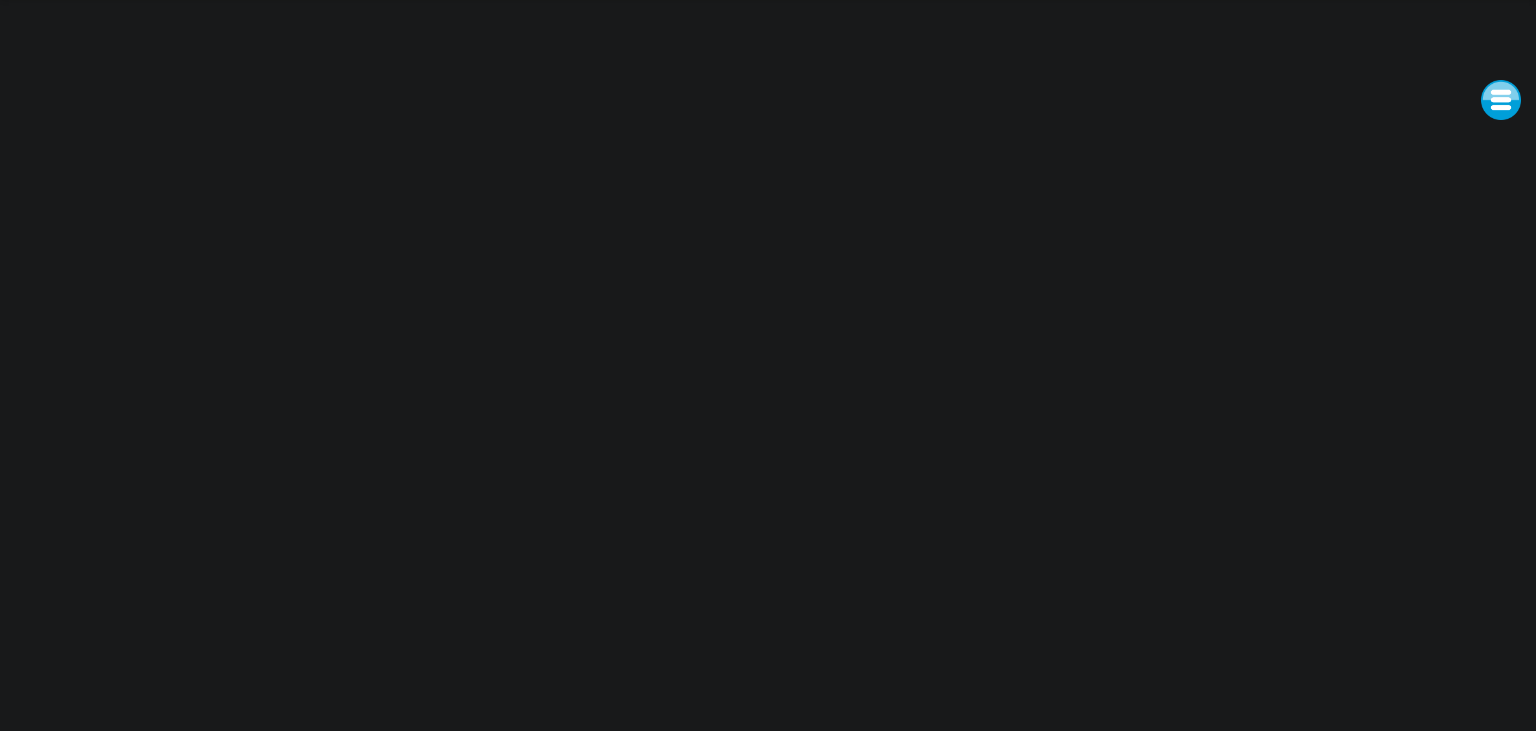 click at bounding box center [1501, 100] 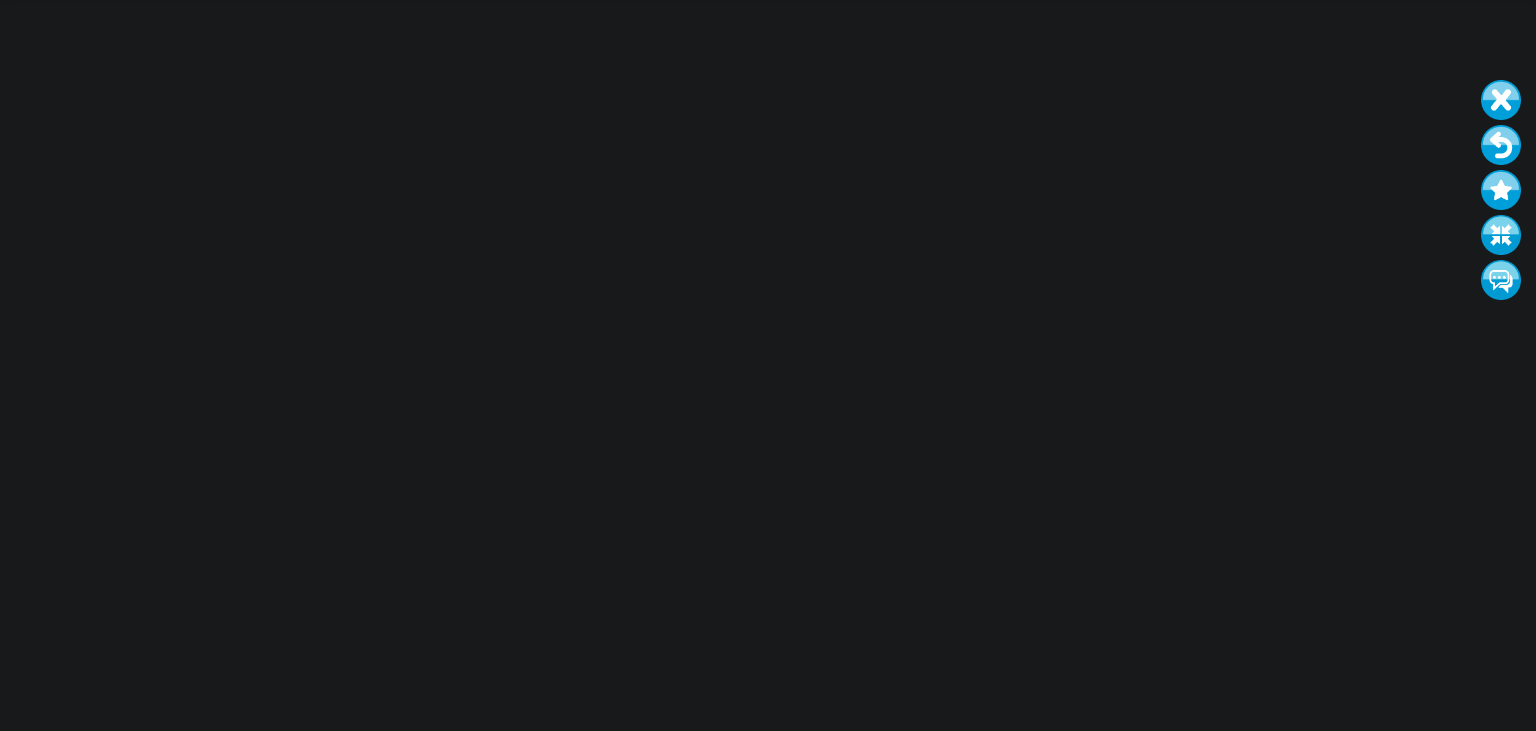 click at bounding box center [1501, 235] 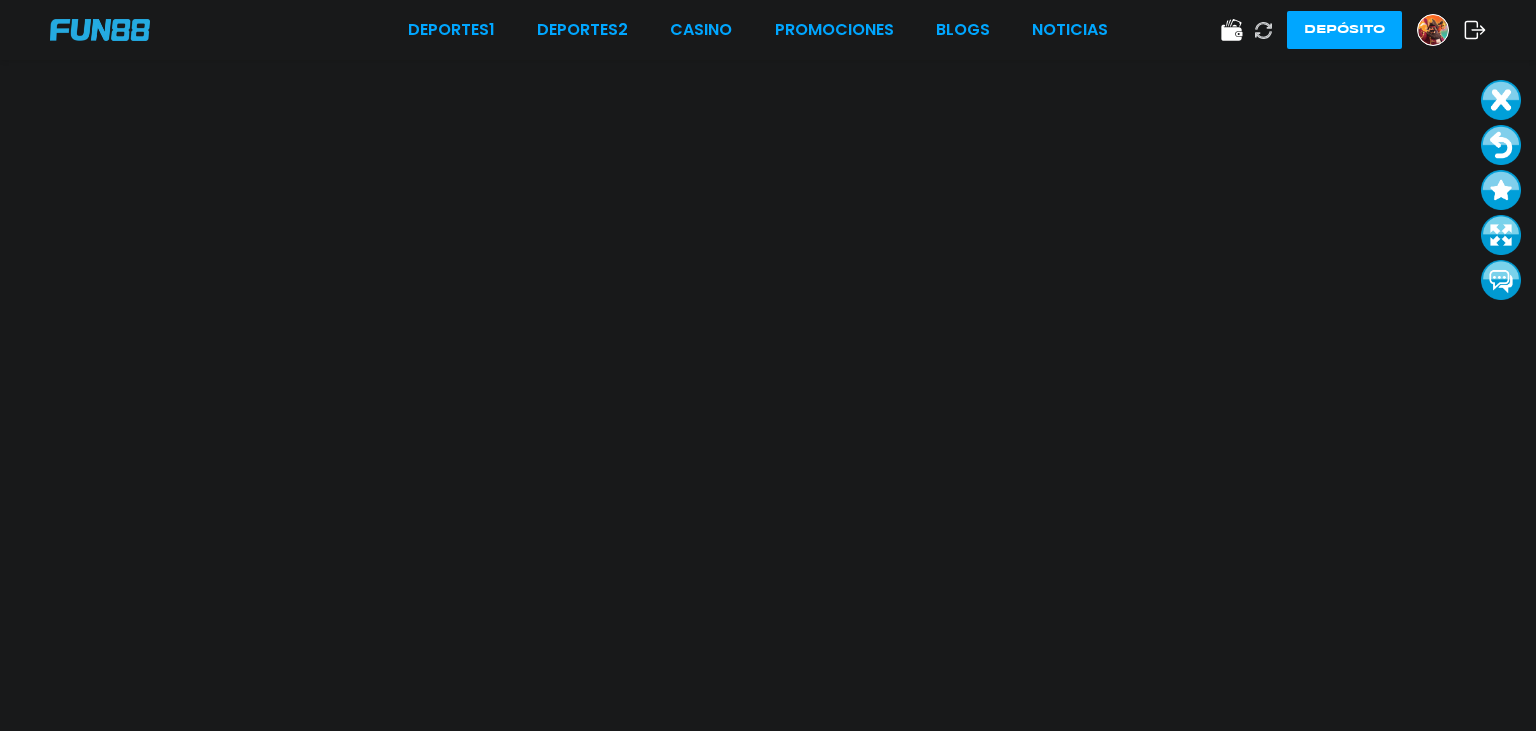 click on "Depósito" at bounding box center [1344, 30] 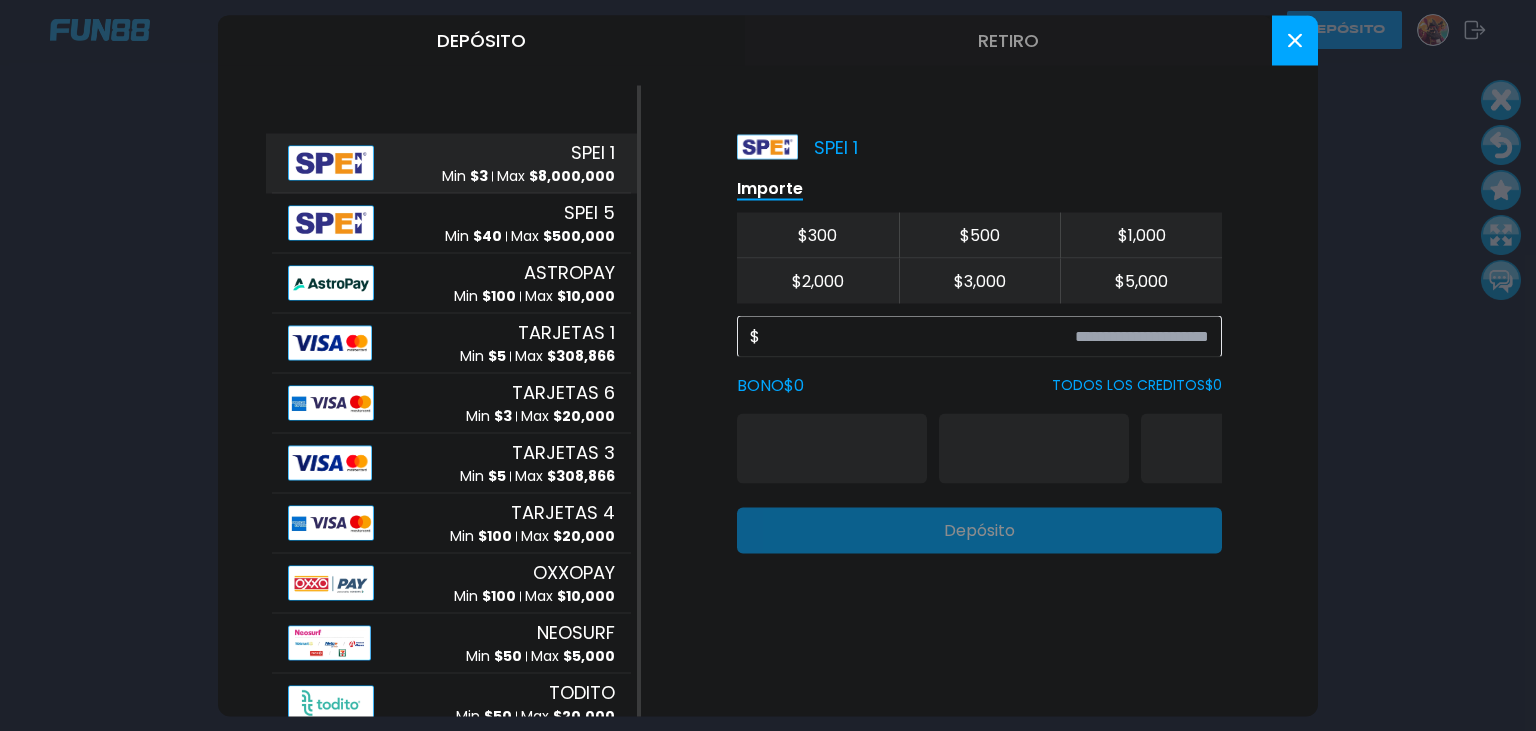 click on "Retiro" at bounding box center [1008, 40] 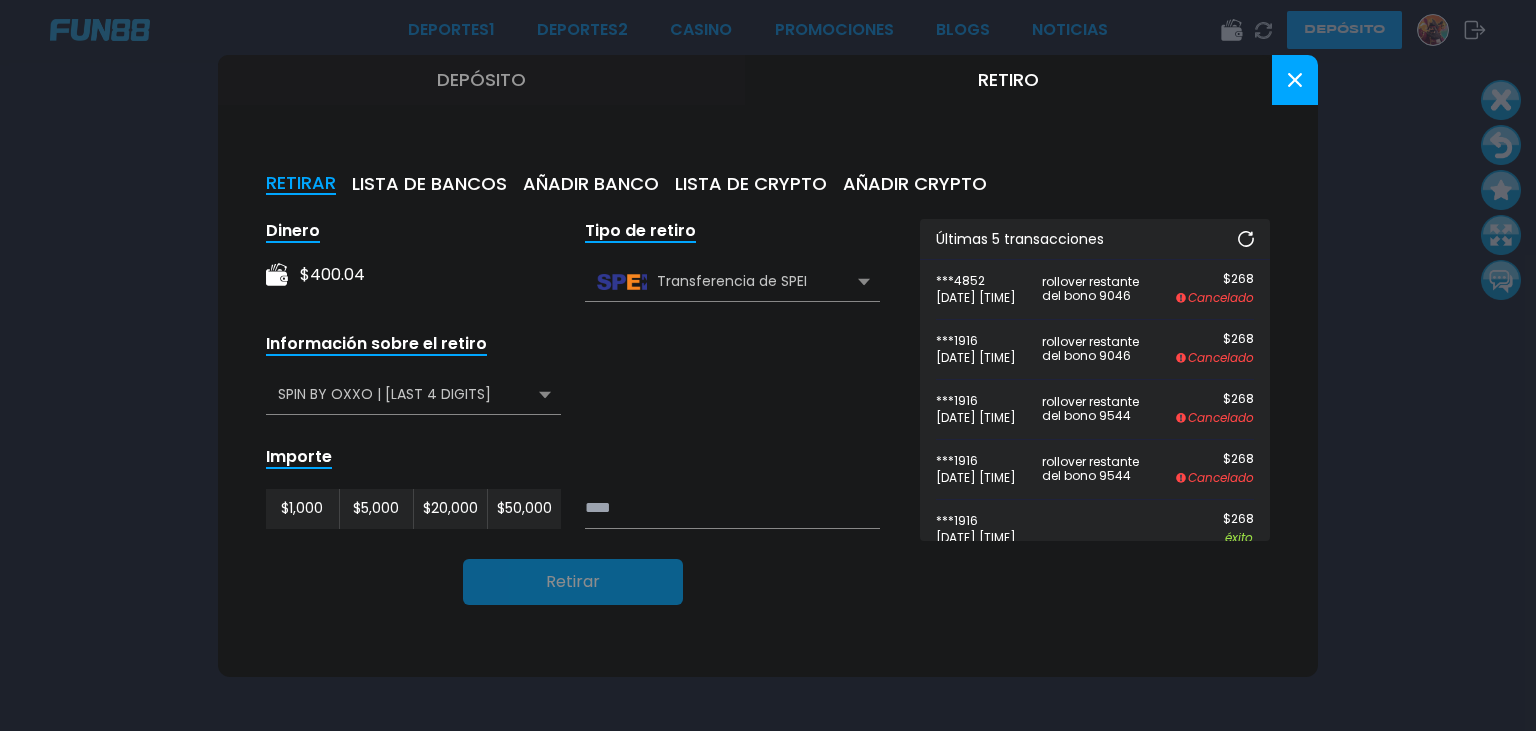 click at bounding box center (1295, 80) 